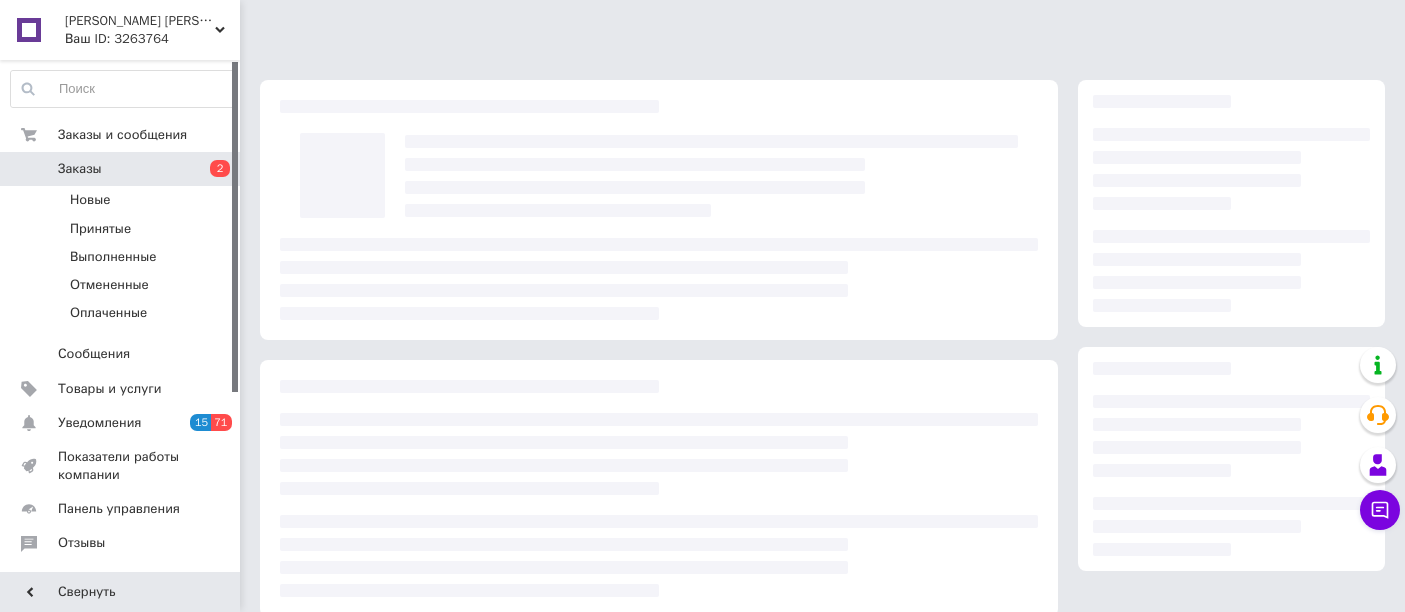 scroll, scrollTop: 0, scrollLeft: 0, axis: both 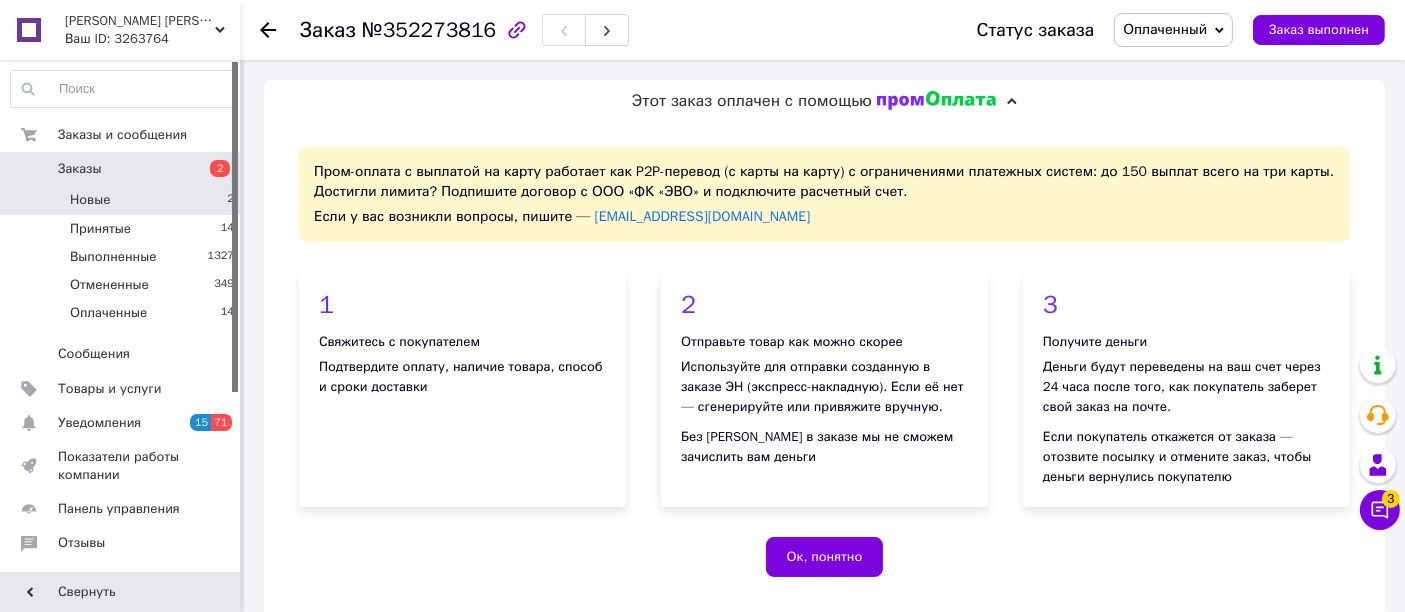 click on "Новые 2" at bounding box center [123, 200] 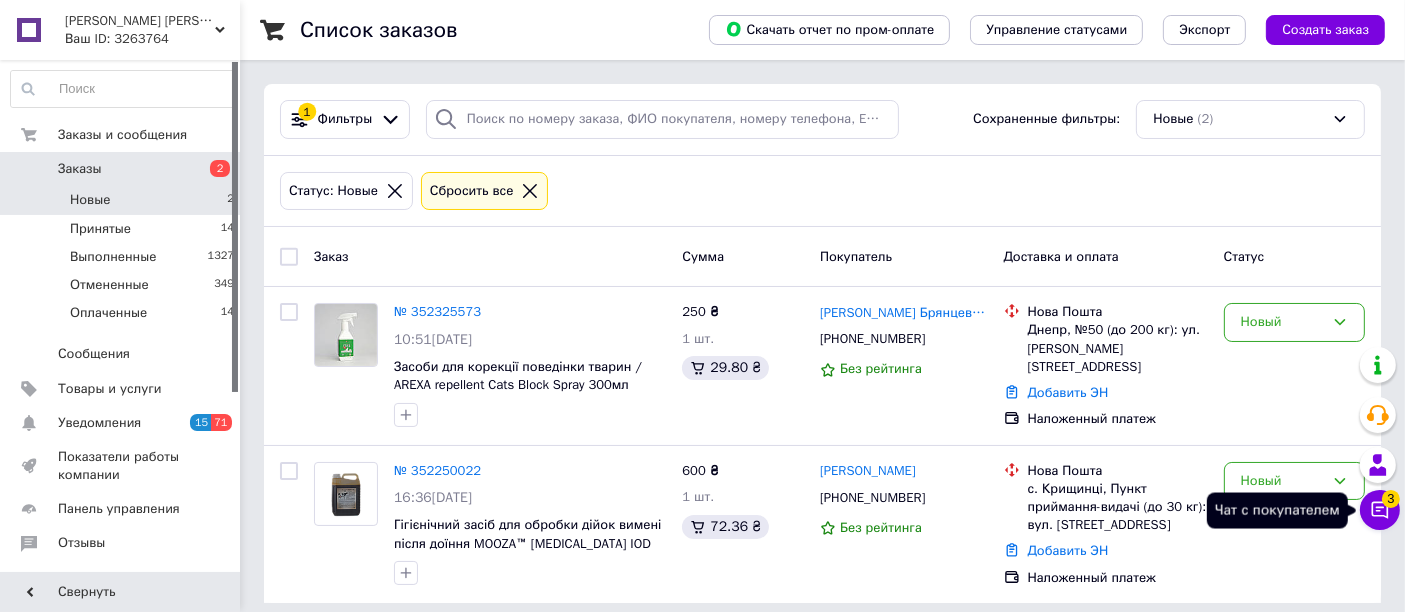 click on "Чат с покупателем 3" at bounding box center [1380, 510] 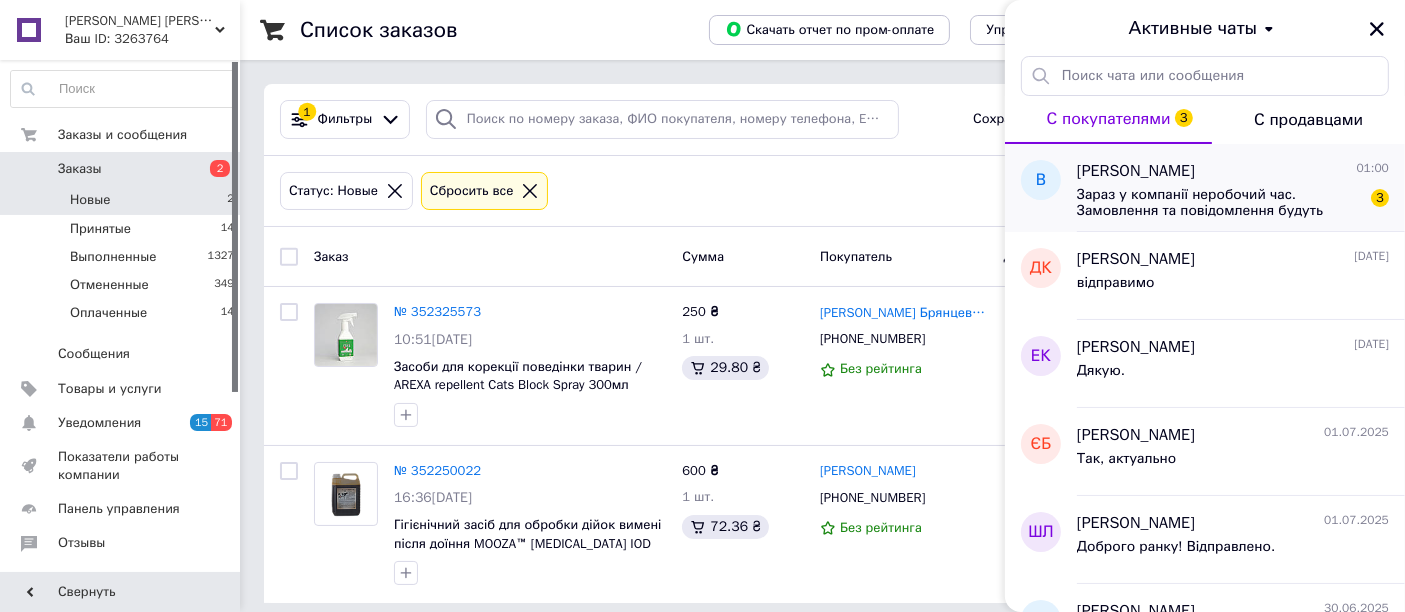 click on "Зараз у компанії неробочий час. Замовлення та повідомлення будуть оброблені з 09:00 найближчого робочого дня (сьогодні)" at bounding box center (1219, 203) 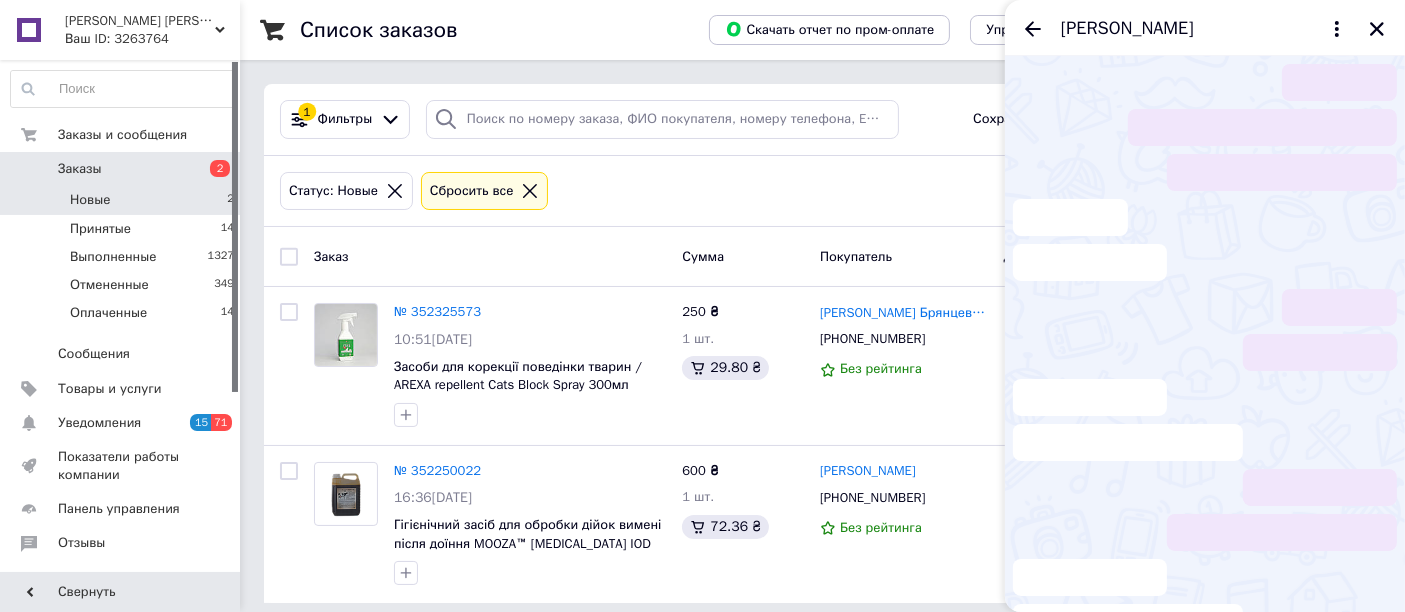 scroll, scrollTop: 36, scrollLeft: 0, axis: vertical 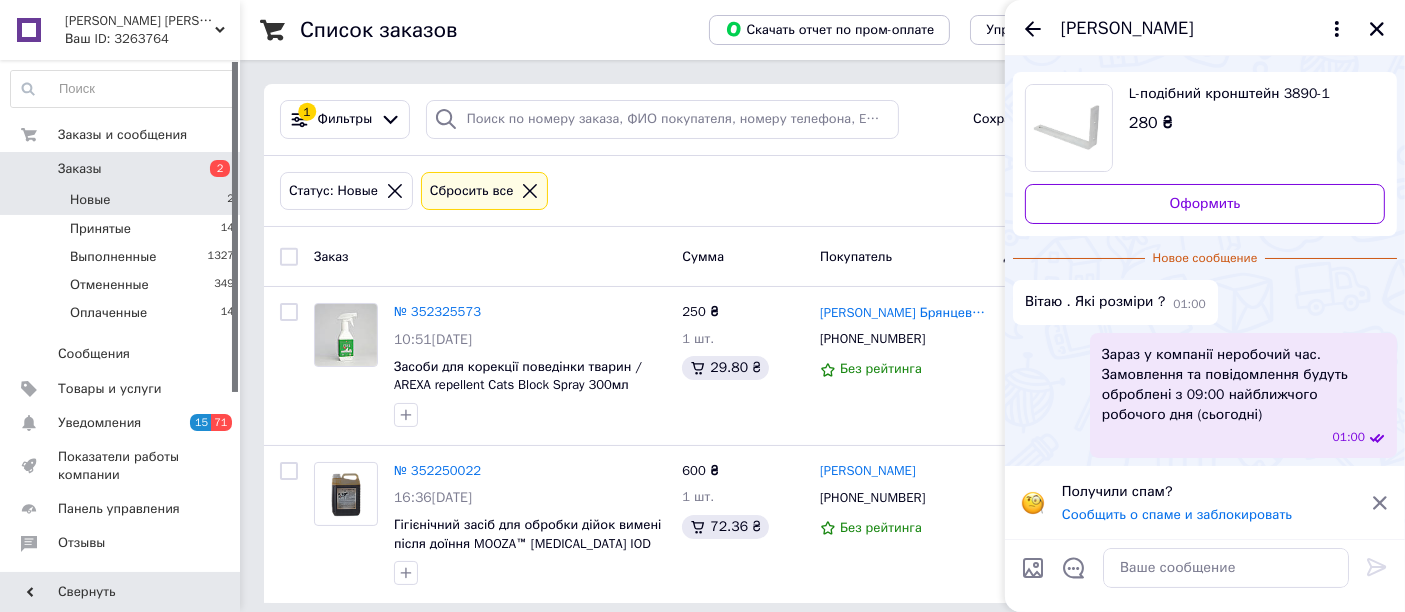 click on "Получили спам? Сообщить о спаме и заблокировать" at bounding box center (1210, 503) 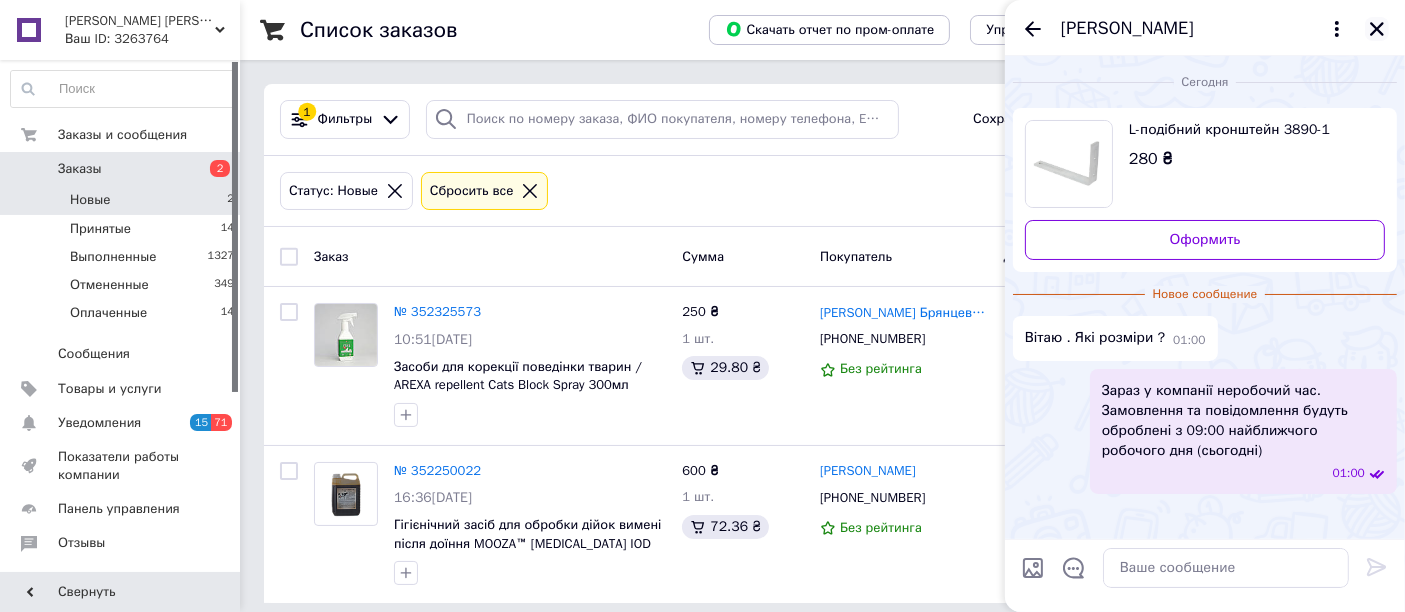 click 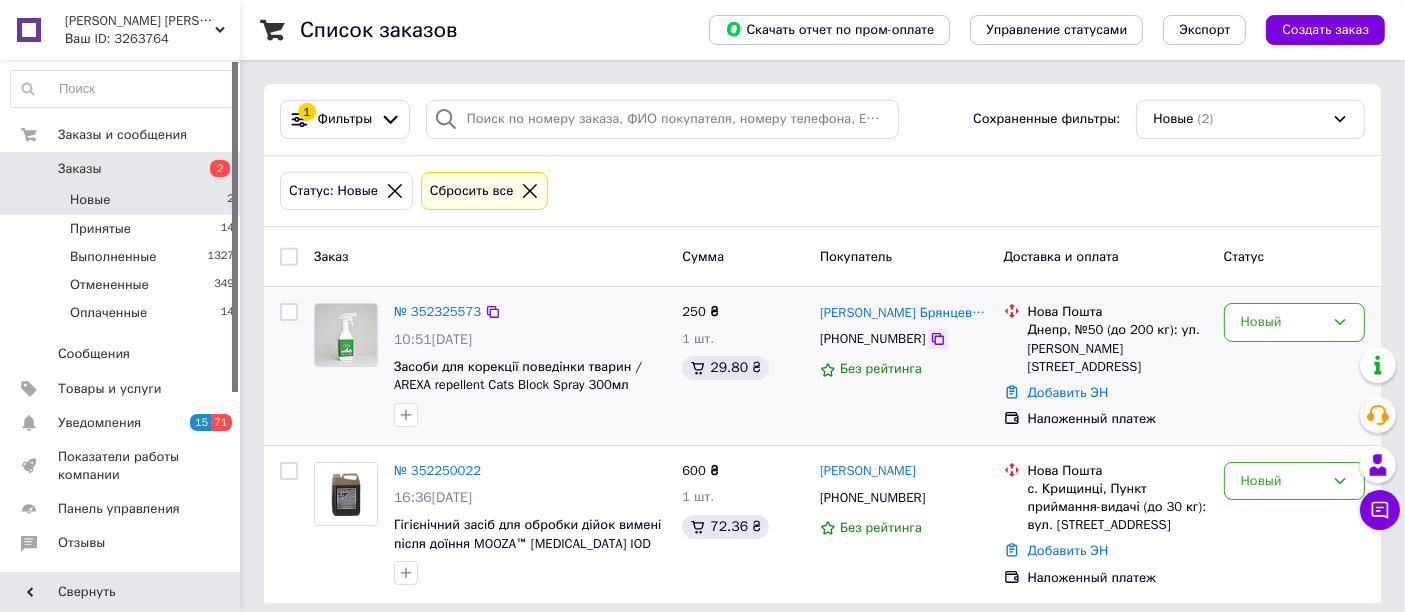 click 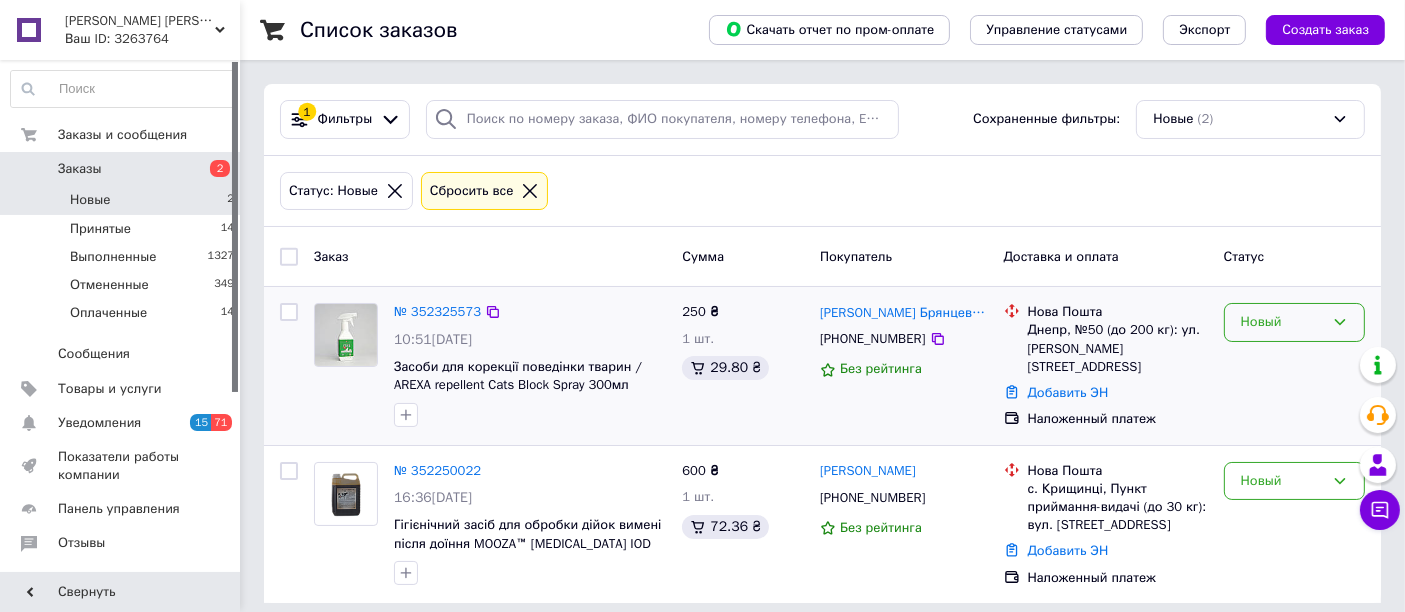 click on "Новый" at bounding box center [1282, 322] 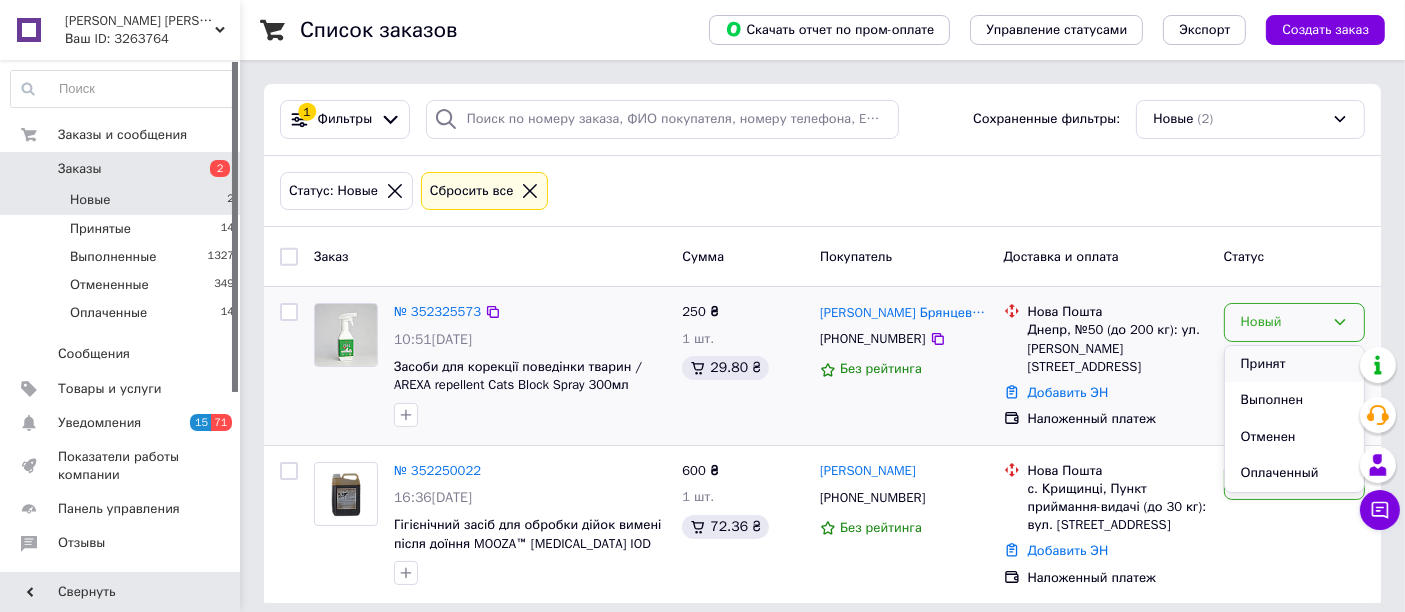 click on "Принят" at bounding box center [1294, 364] 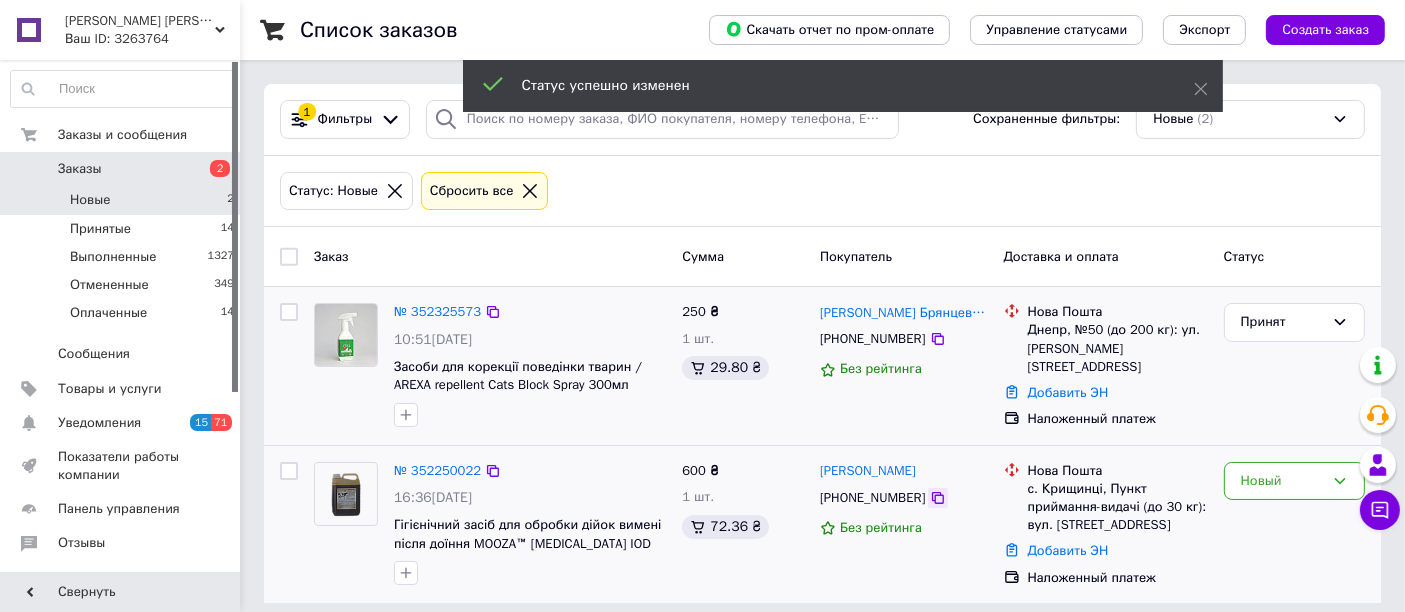 click 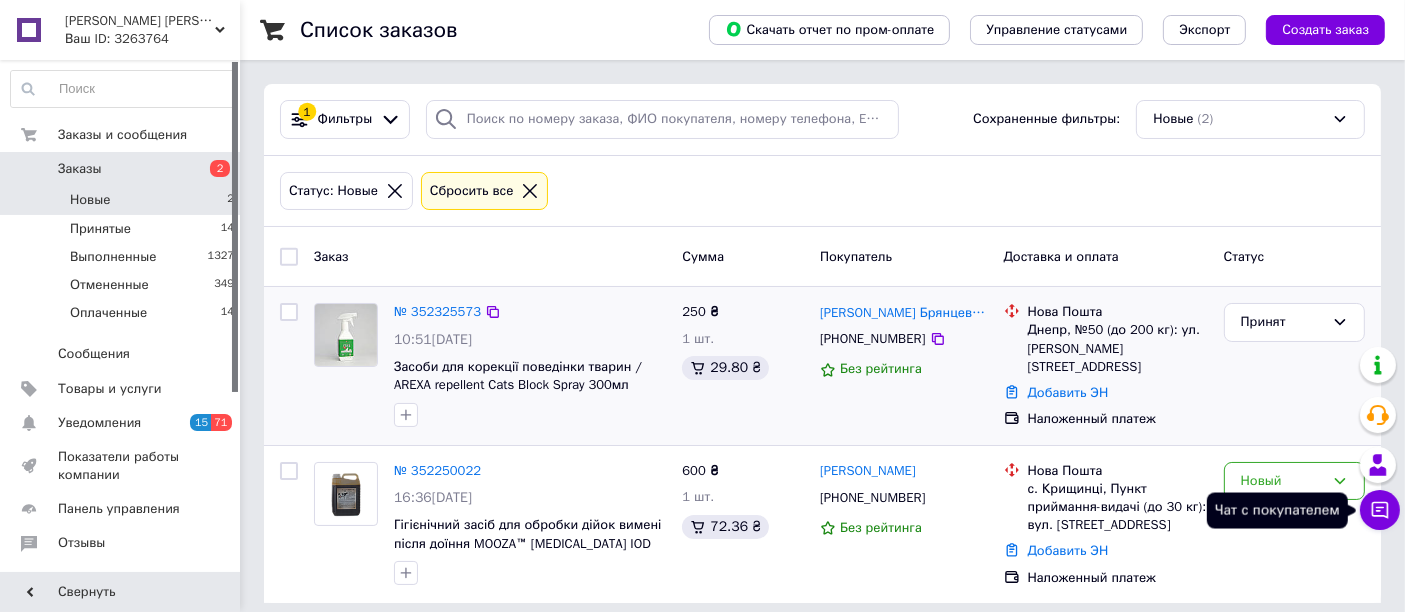 click 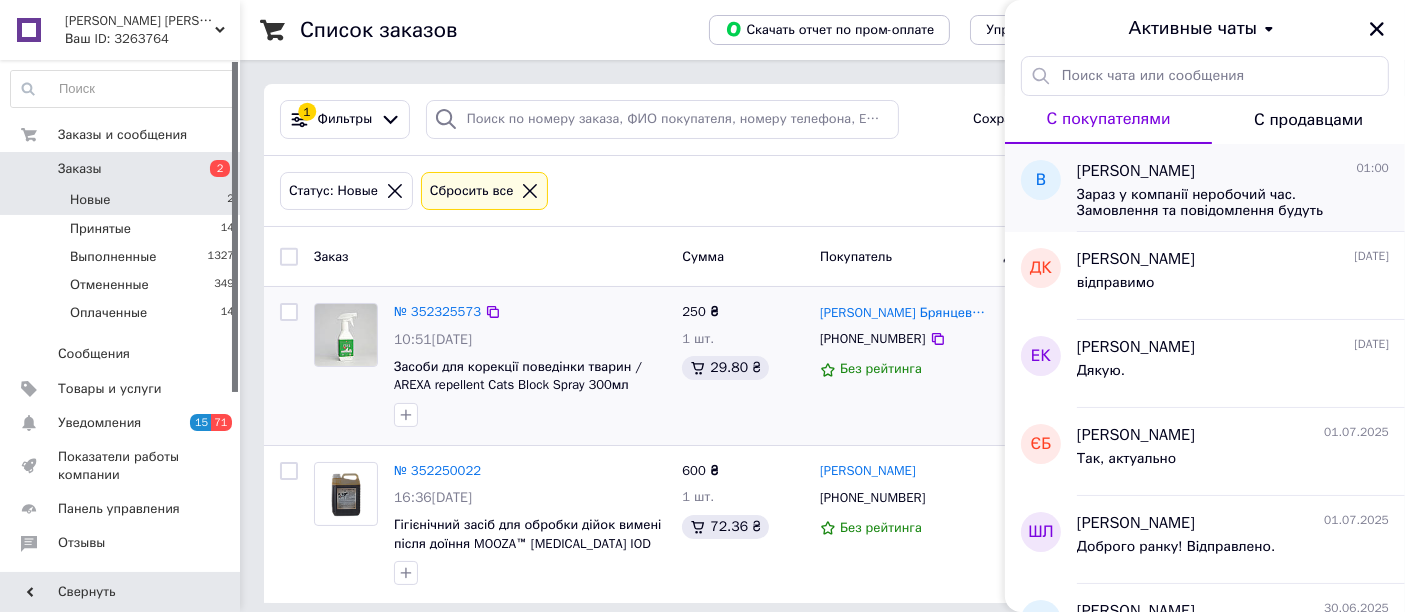 click on "[PERSON_NAME]" at bounding box center (1136, 171) 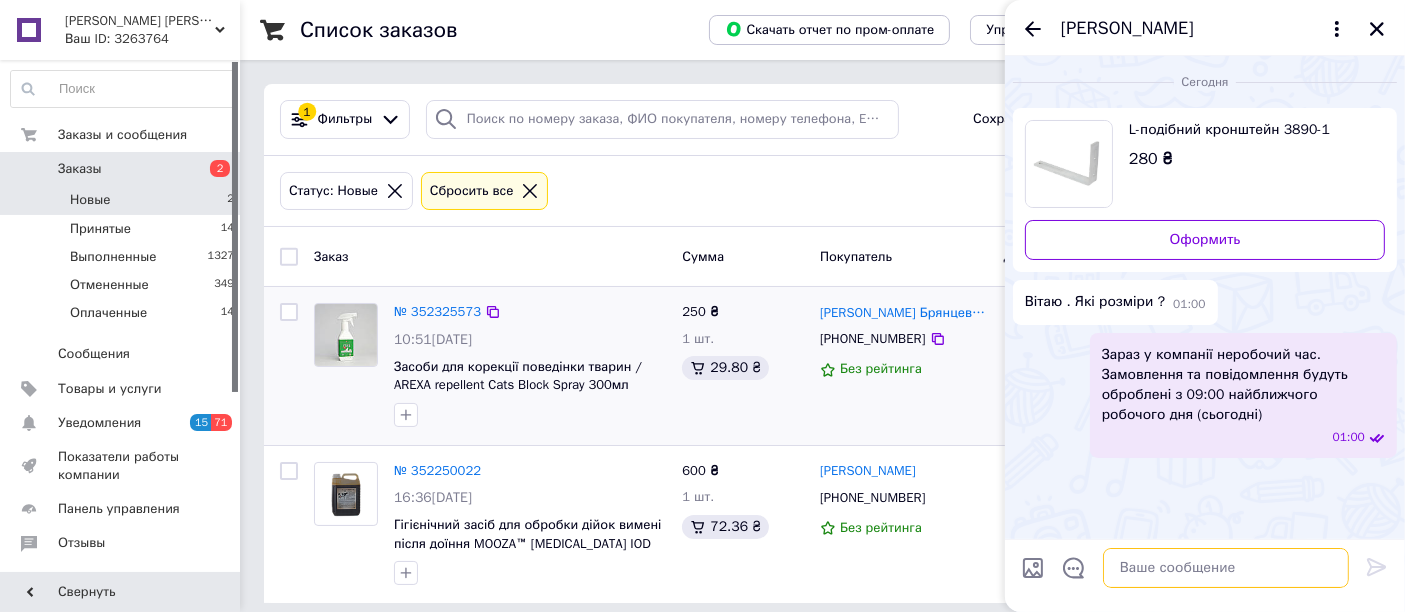 click at bounding box center [1226, 568] 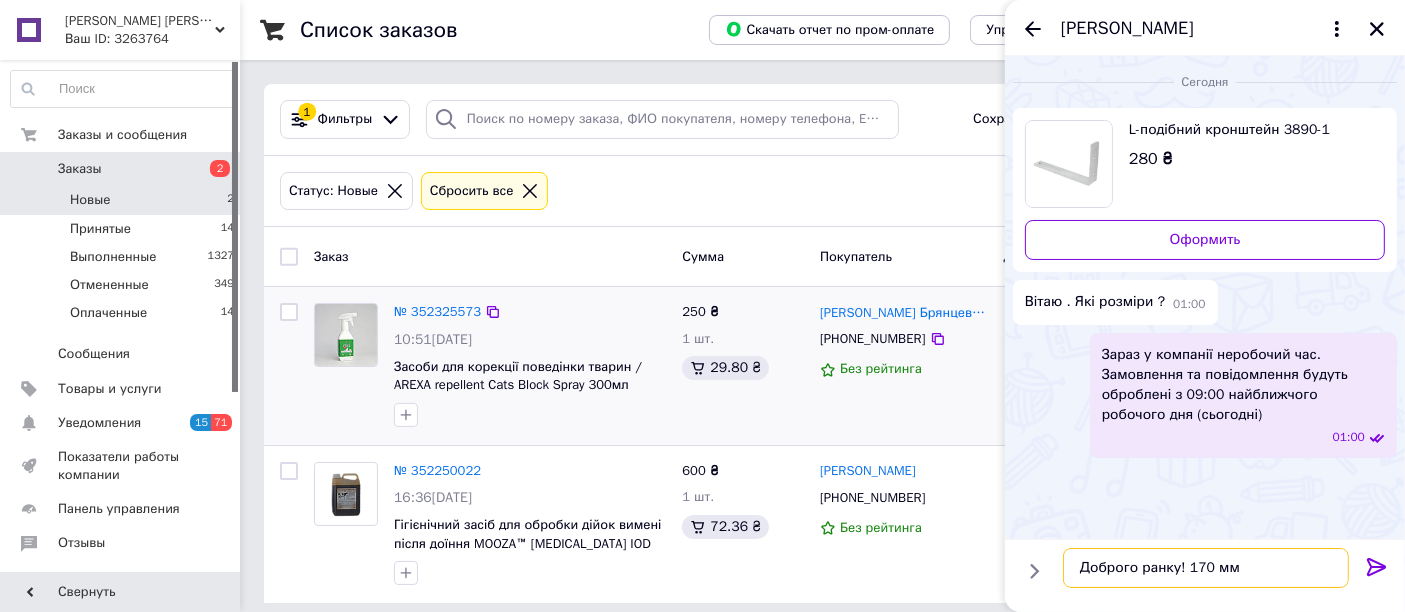 type on "Доброго ранку! 170 мм" 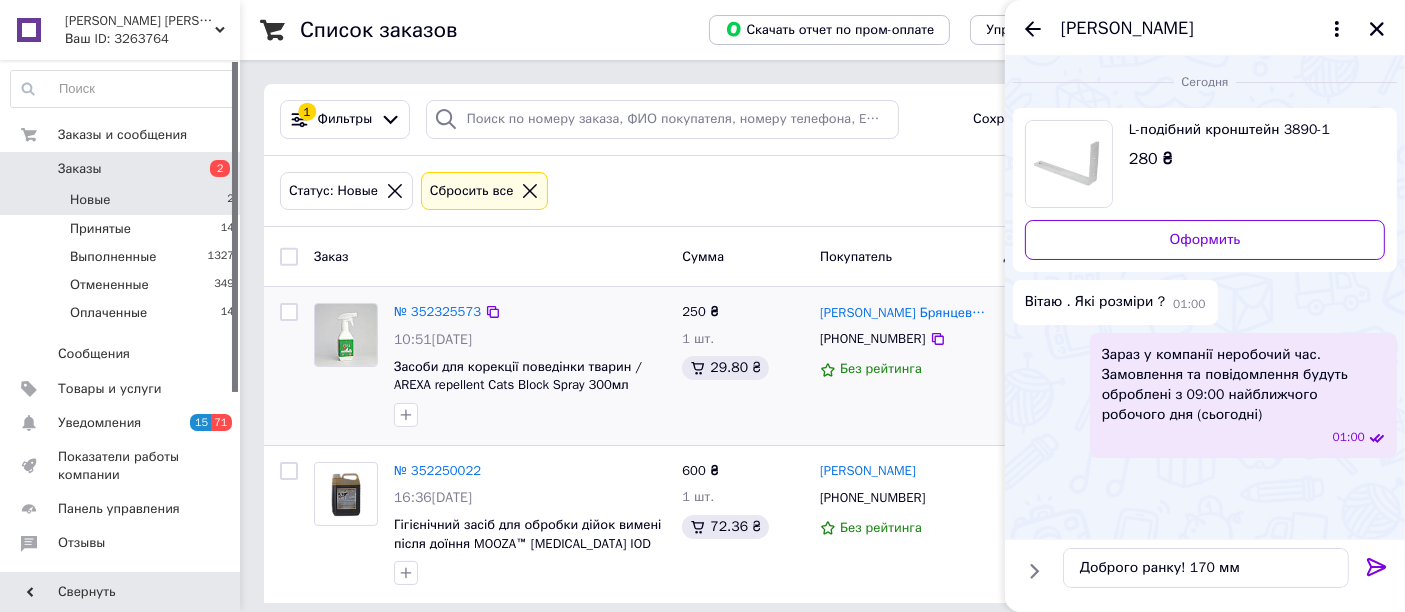 click 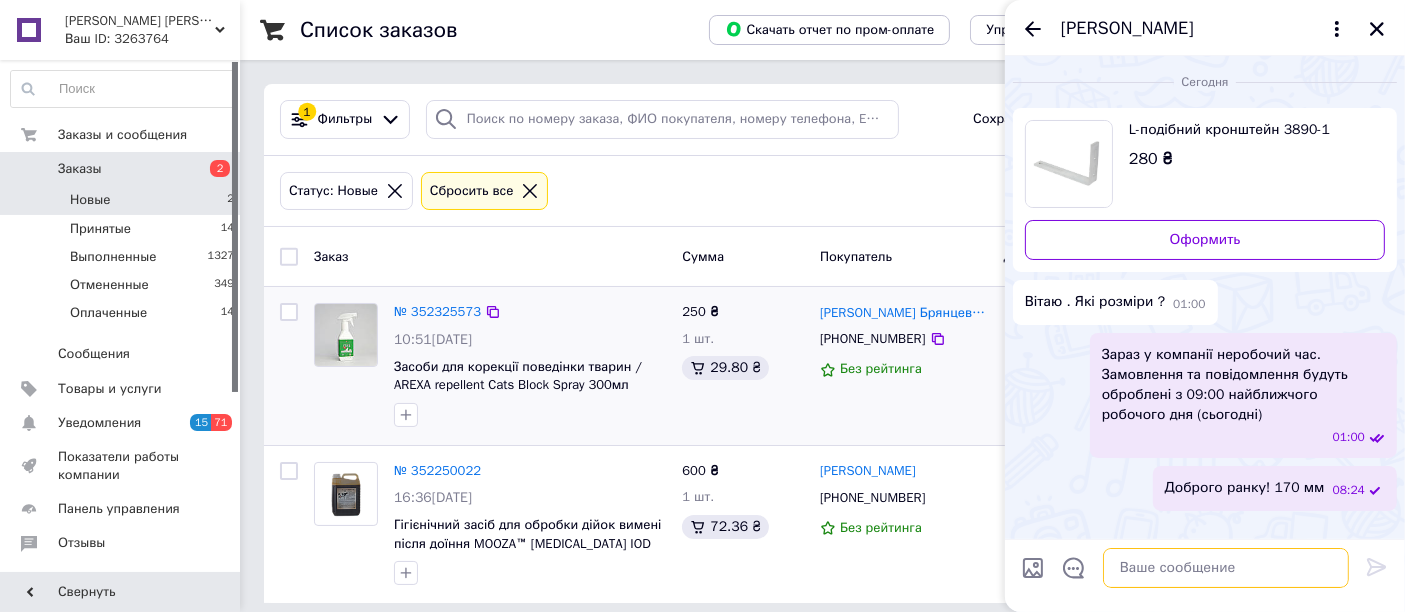 click at bounding box center (1226, 568) 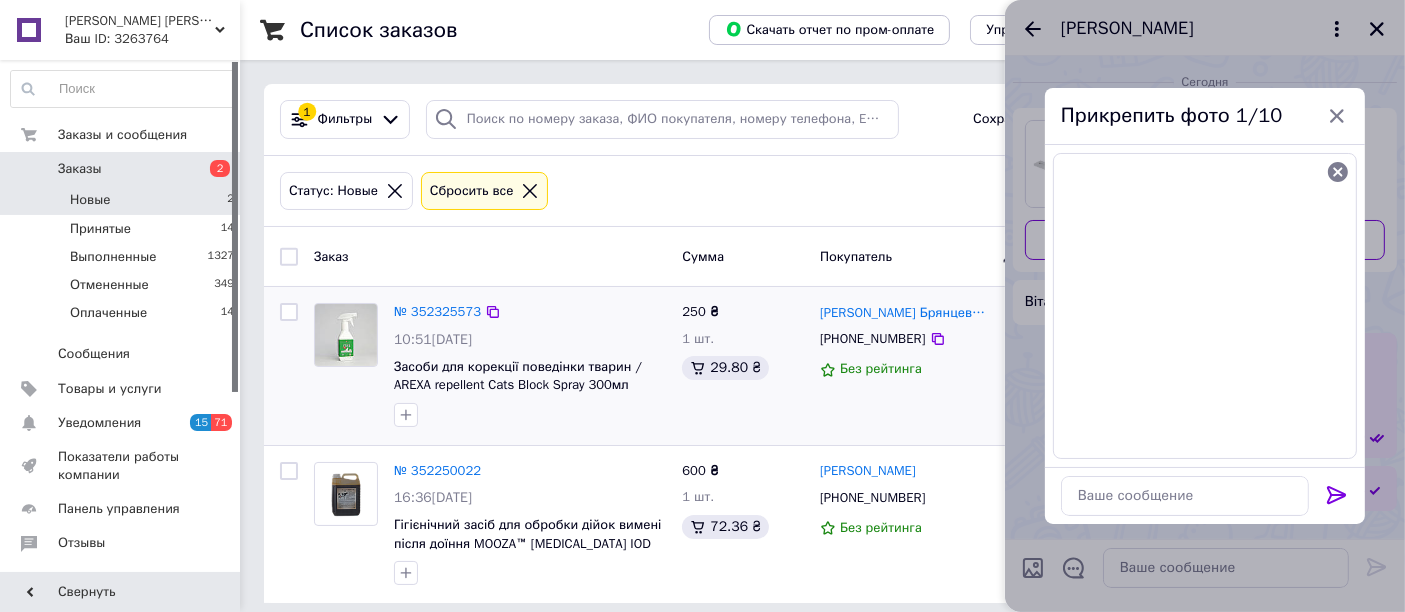 click 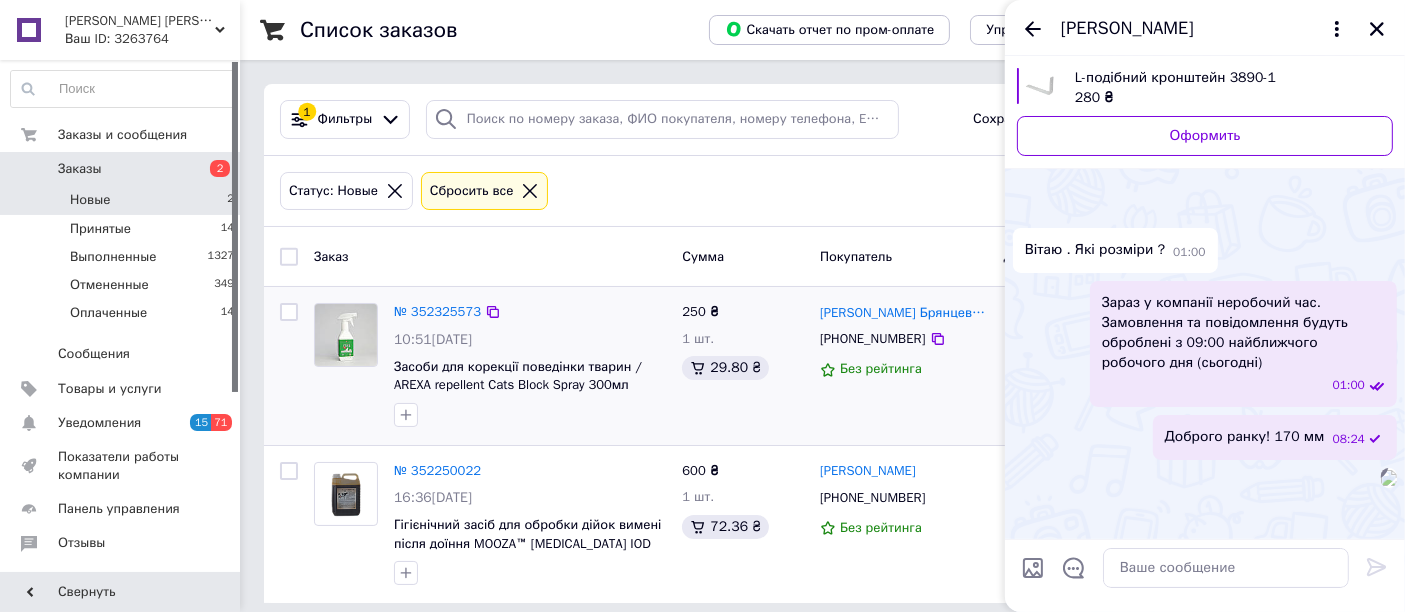 scroll, scrollTop: 108, scrollLeft: 0, axis: vertical 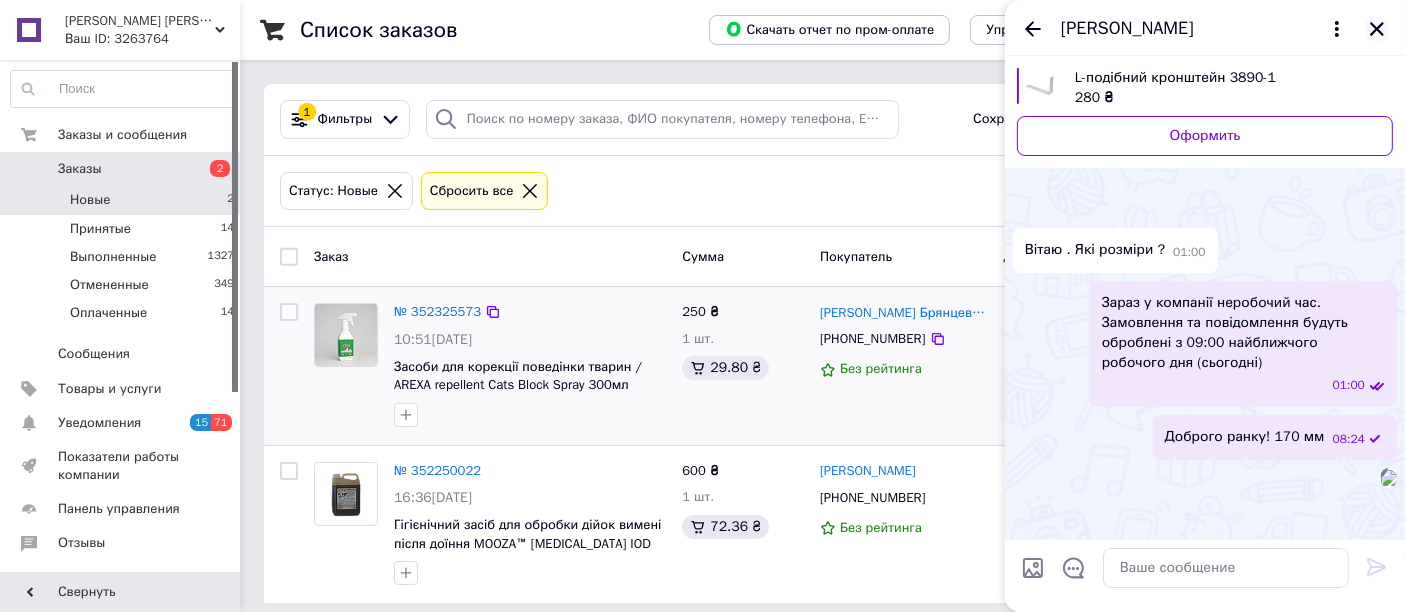 click 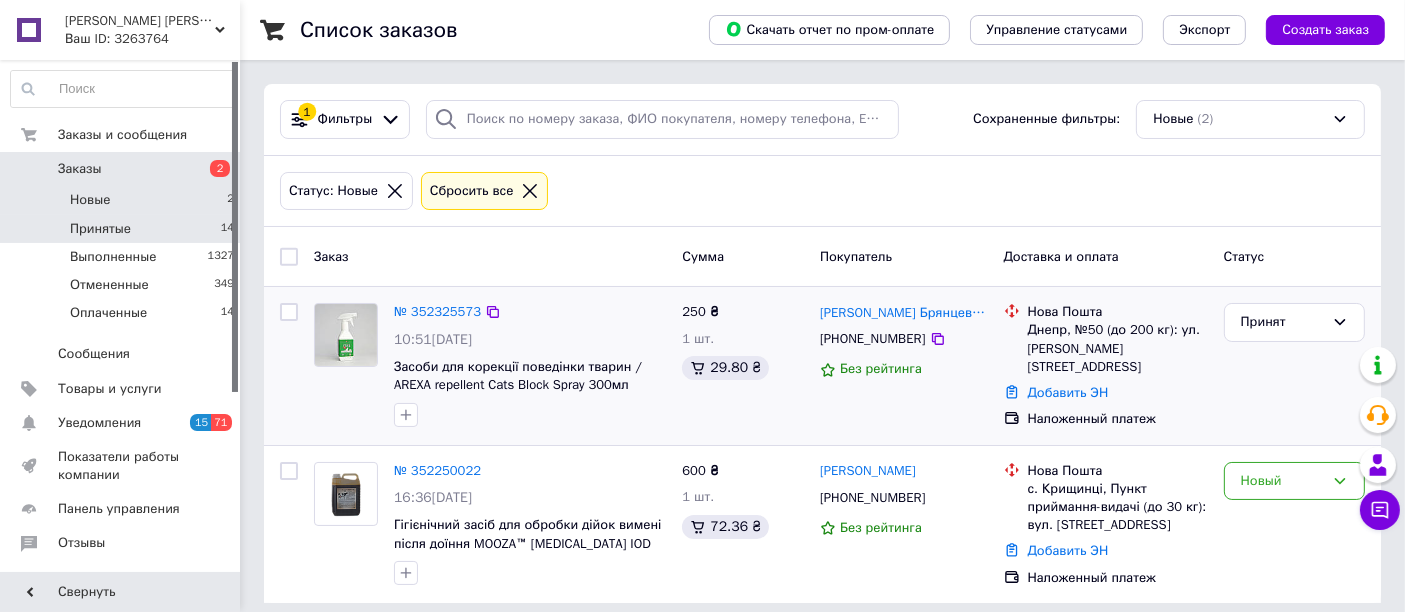 click on "Принятые 14" at bounding box center [123, 229] 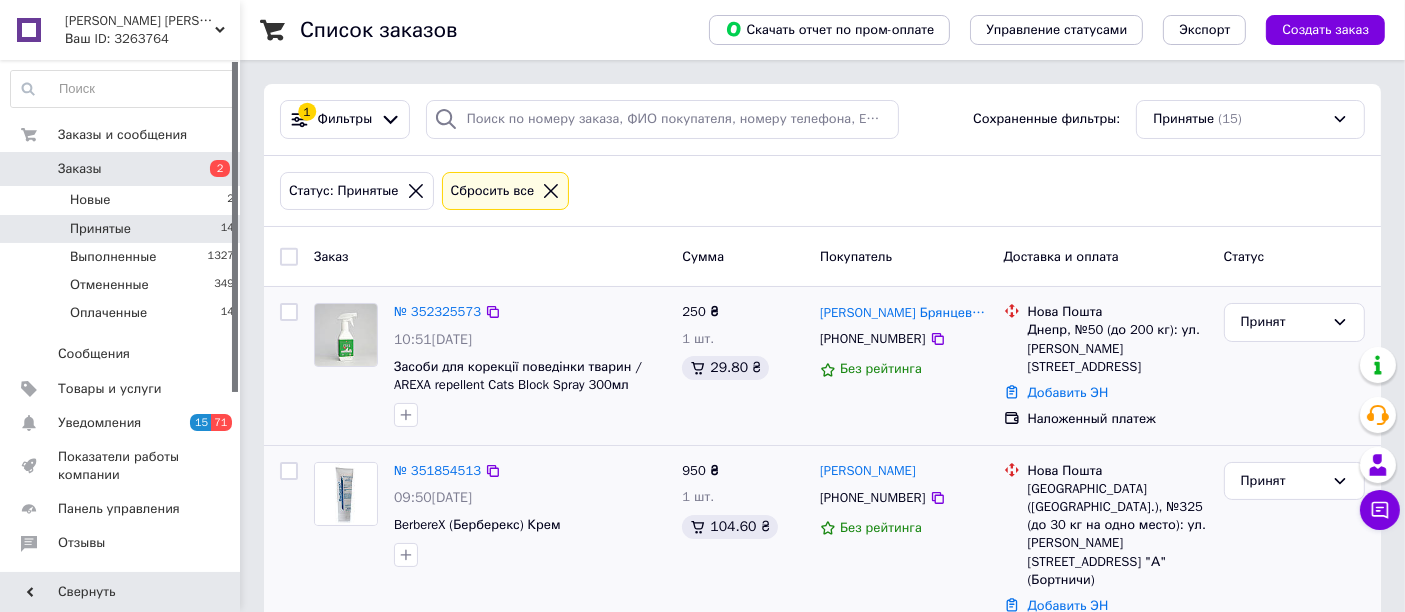 scroll, scrollTop: 536, scrollLeft: 0, axis: vertical 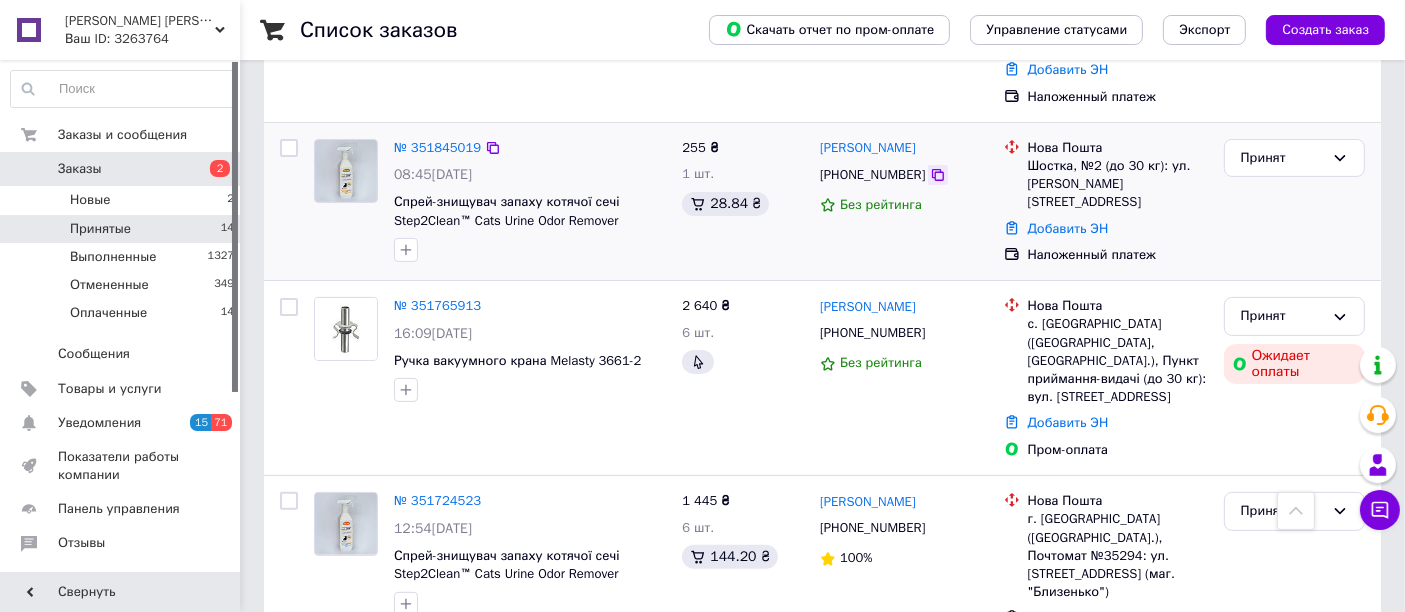 click 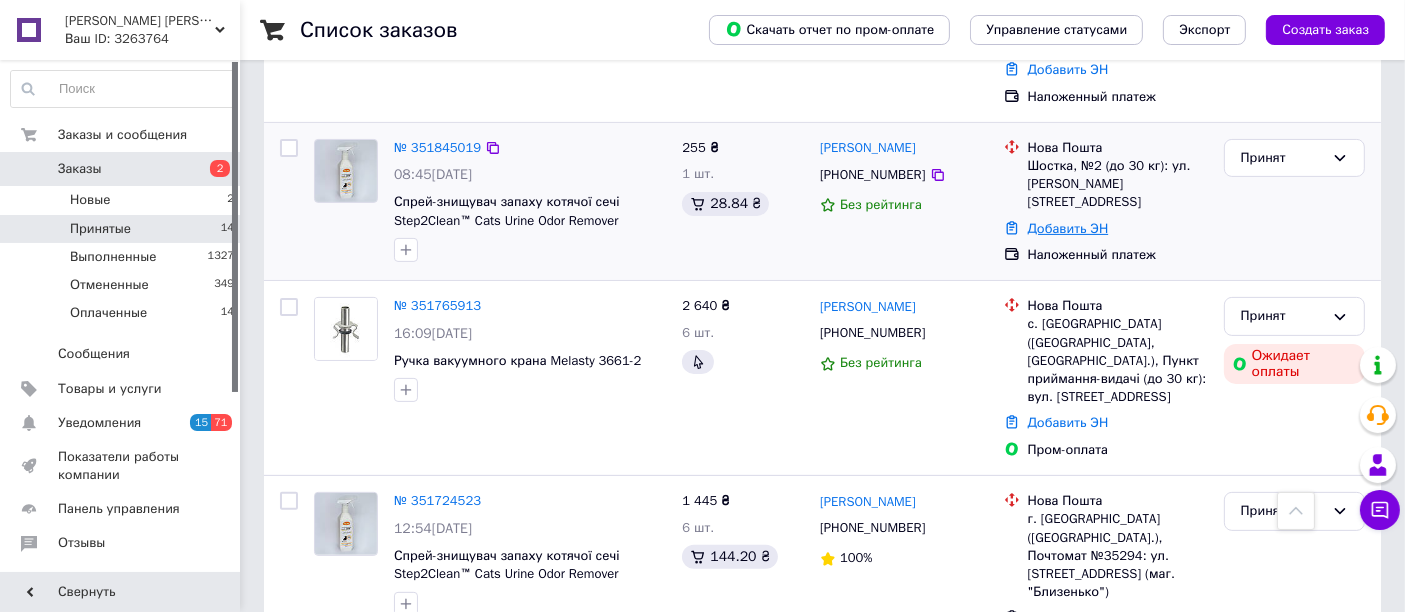 click on "Добавить ЭН" at bounding box center [1068, 228] 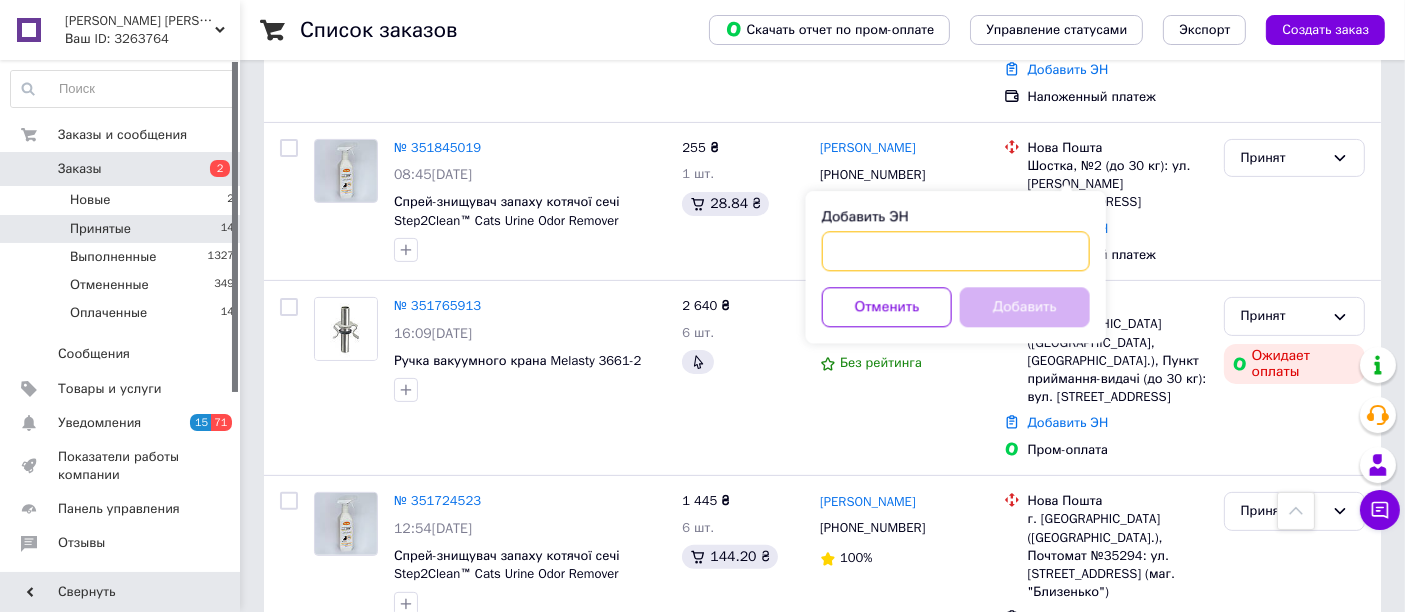click on "Добавить ЭН" at bounding box center [956, 251] 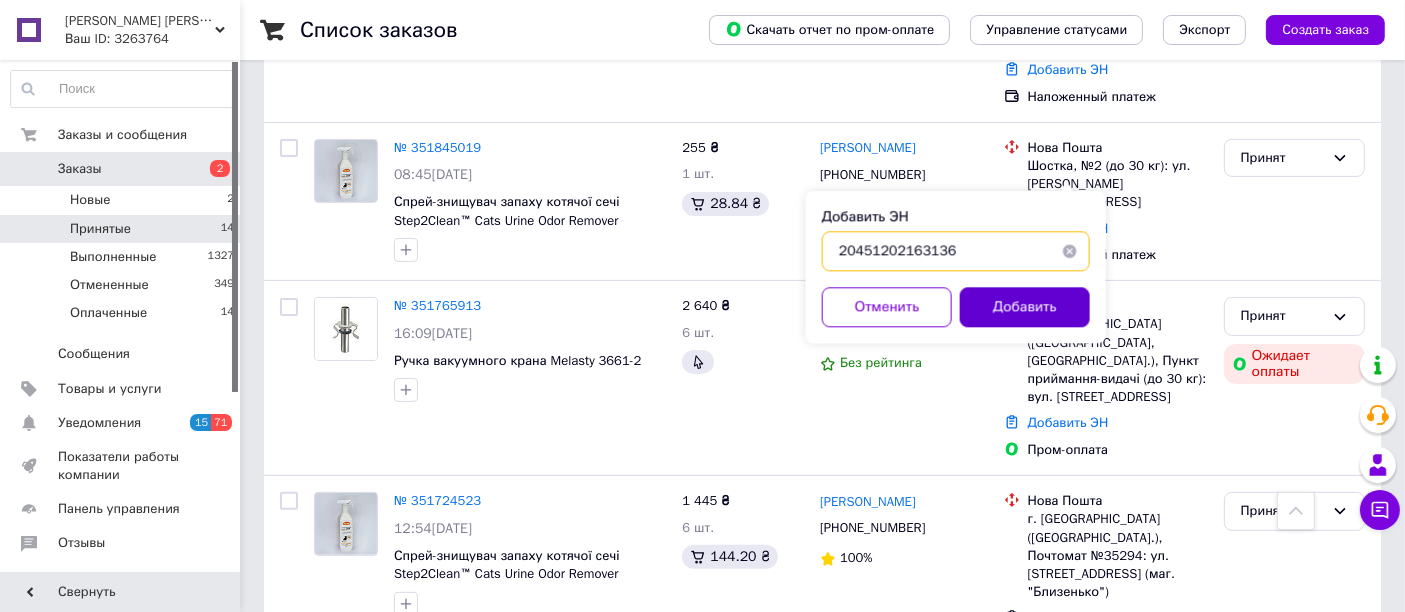 type on "20451202163136" 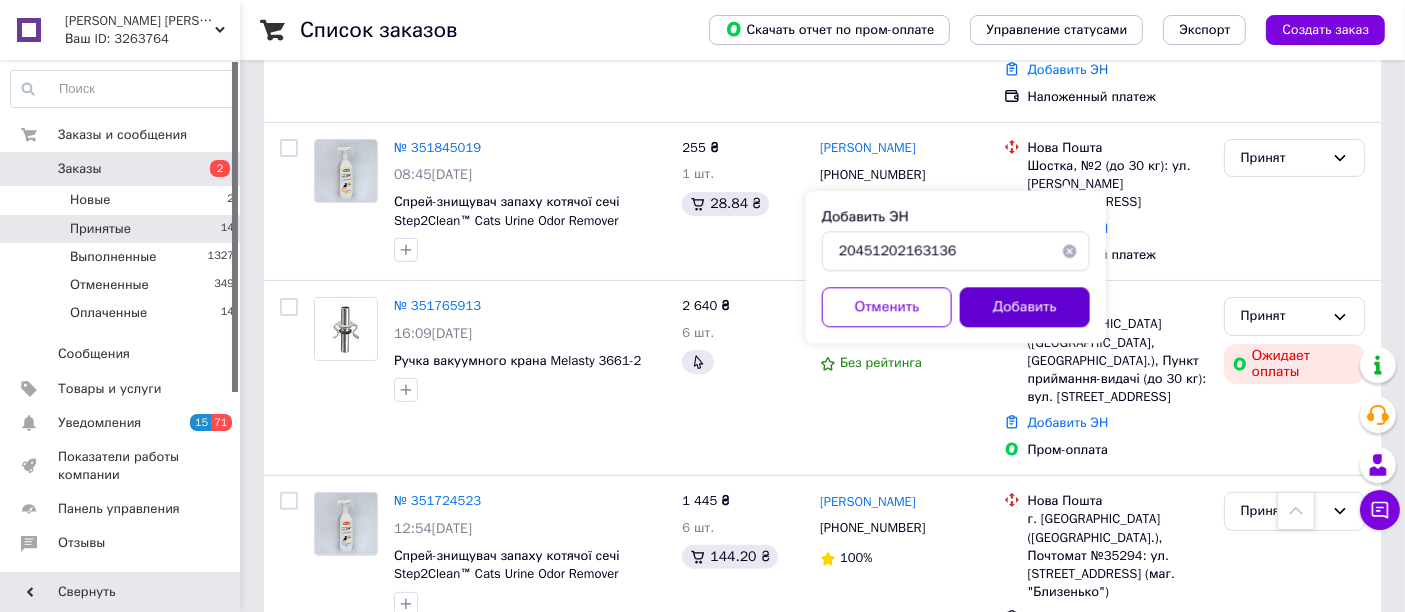 click on "Добавить" at bounding box center (1025, 307) 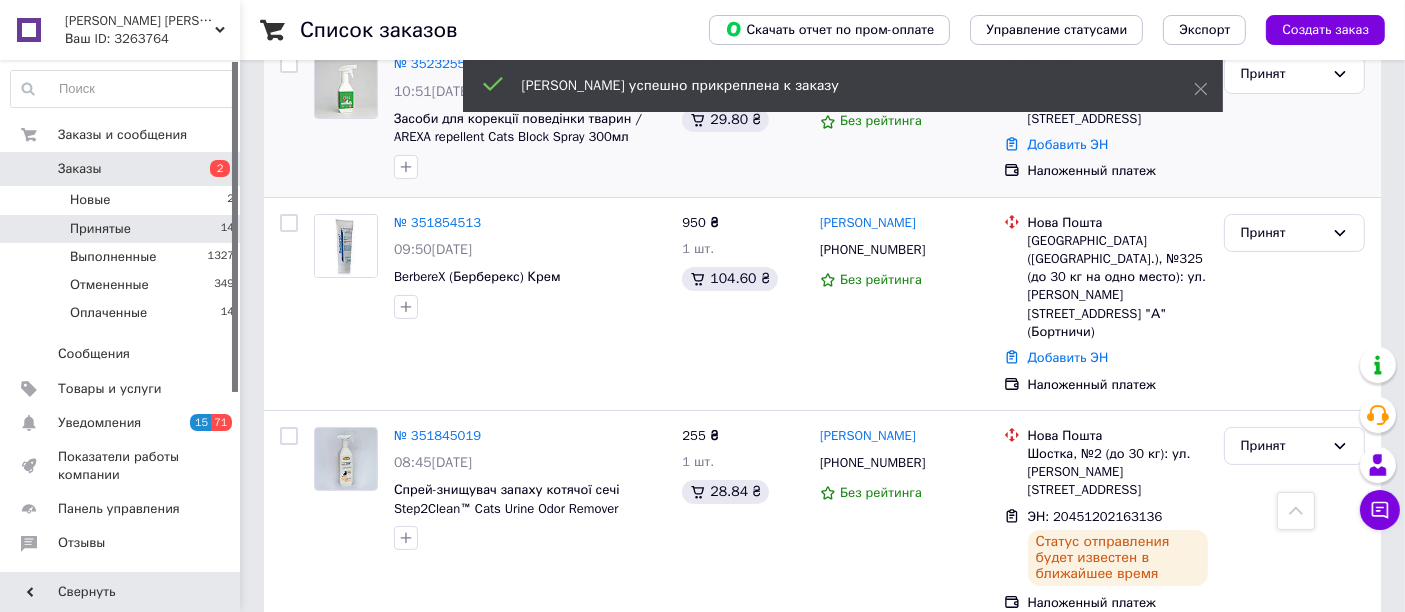 scroll, scrollTop: 240, scrollLeft: 0, axis: vertical 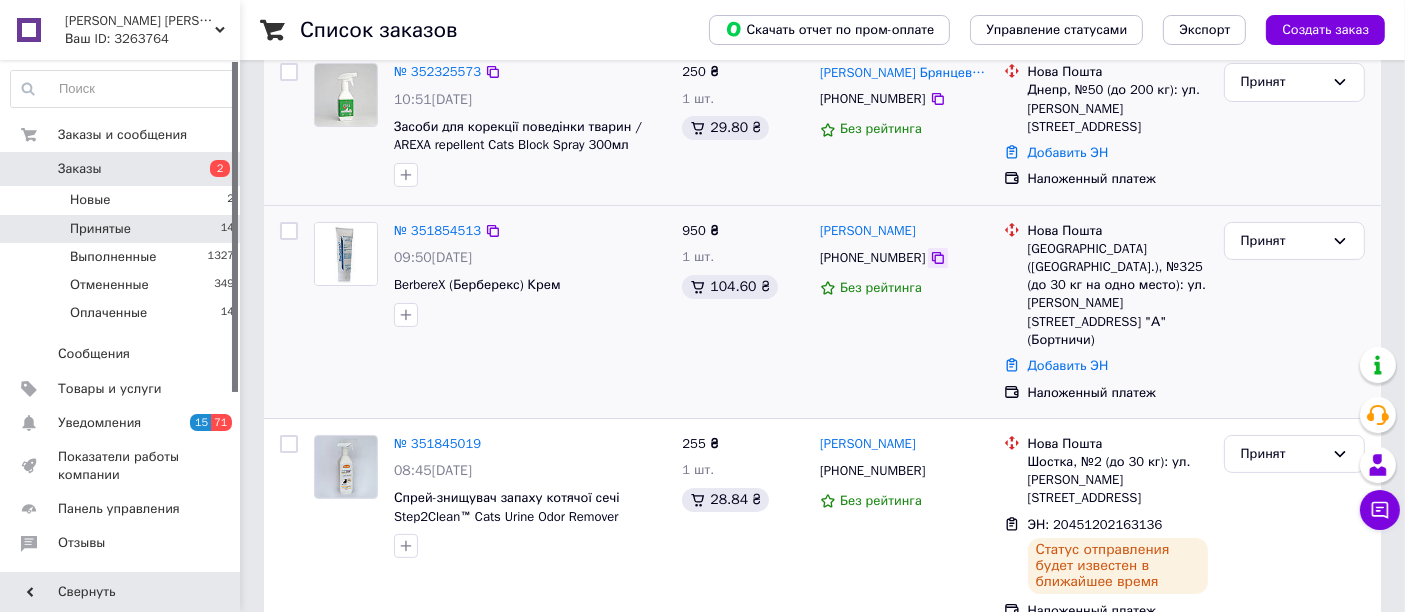 click 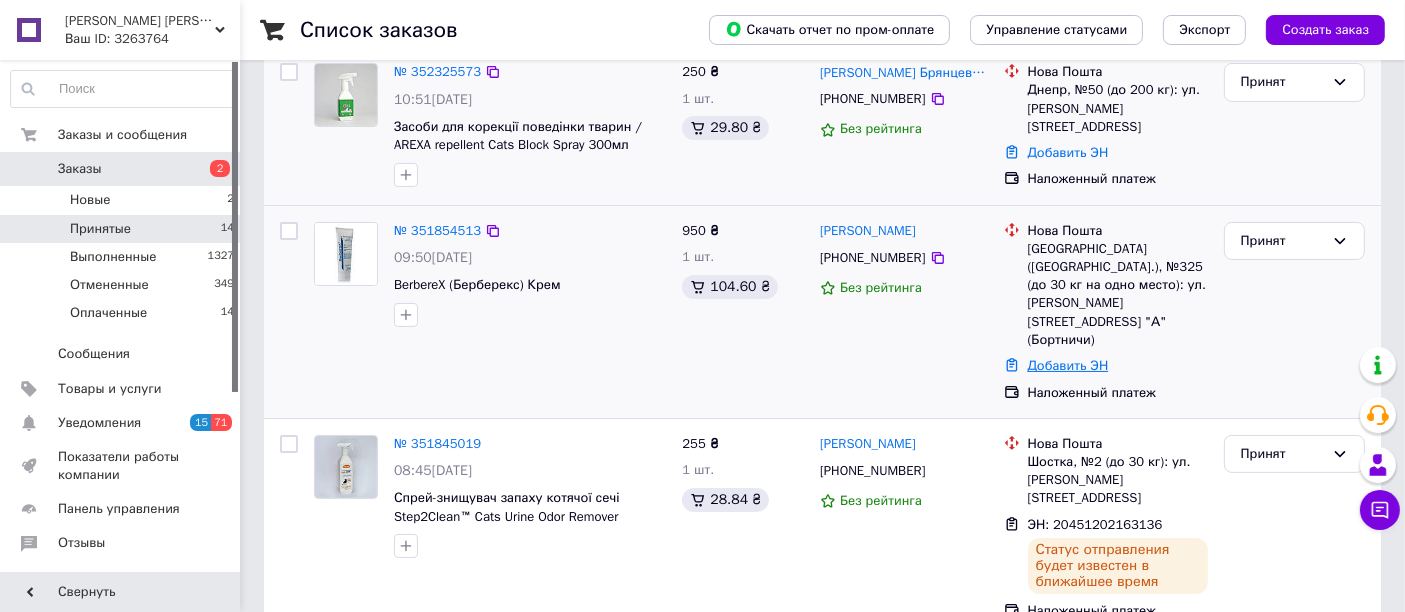 click on "Добавить ЭН" at bounding box center [1068, 365] 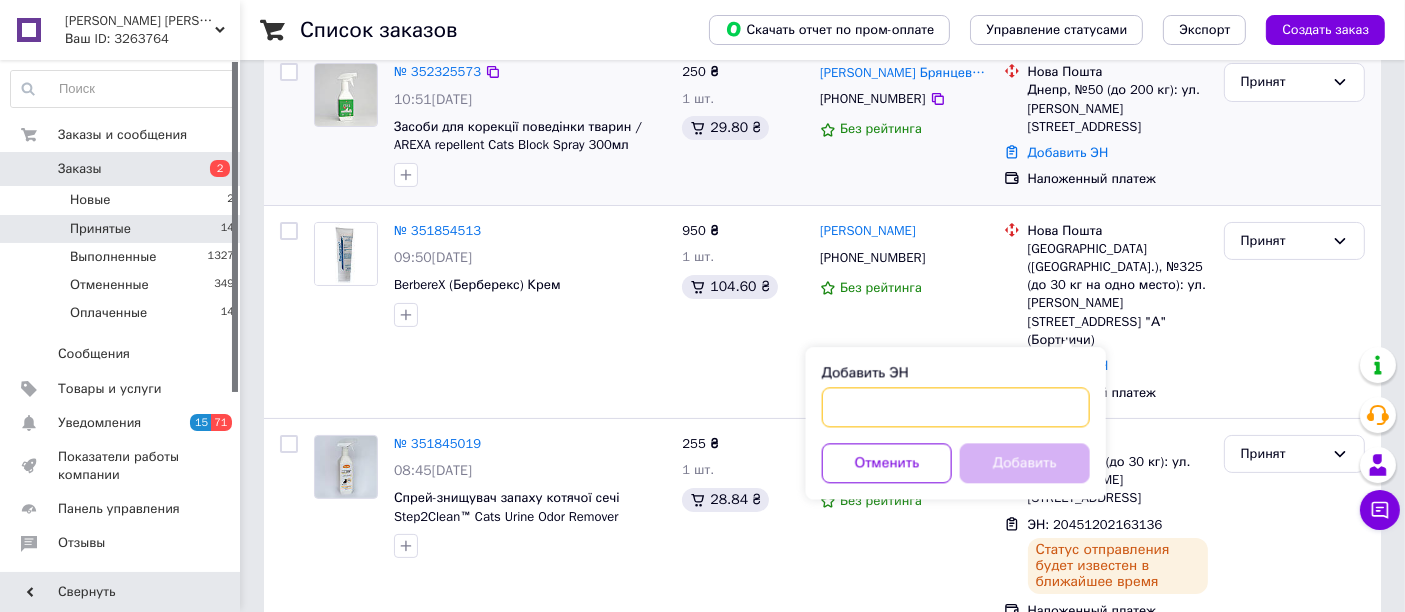 click on "Добавить ЭН" at bounding box center (956, 407) 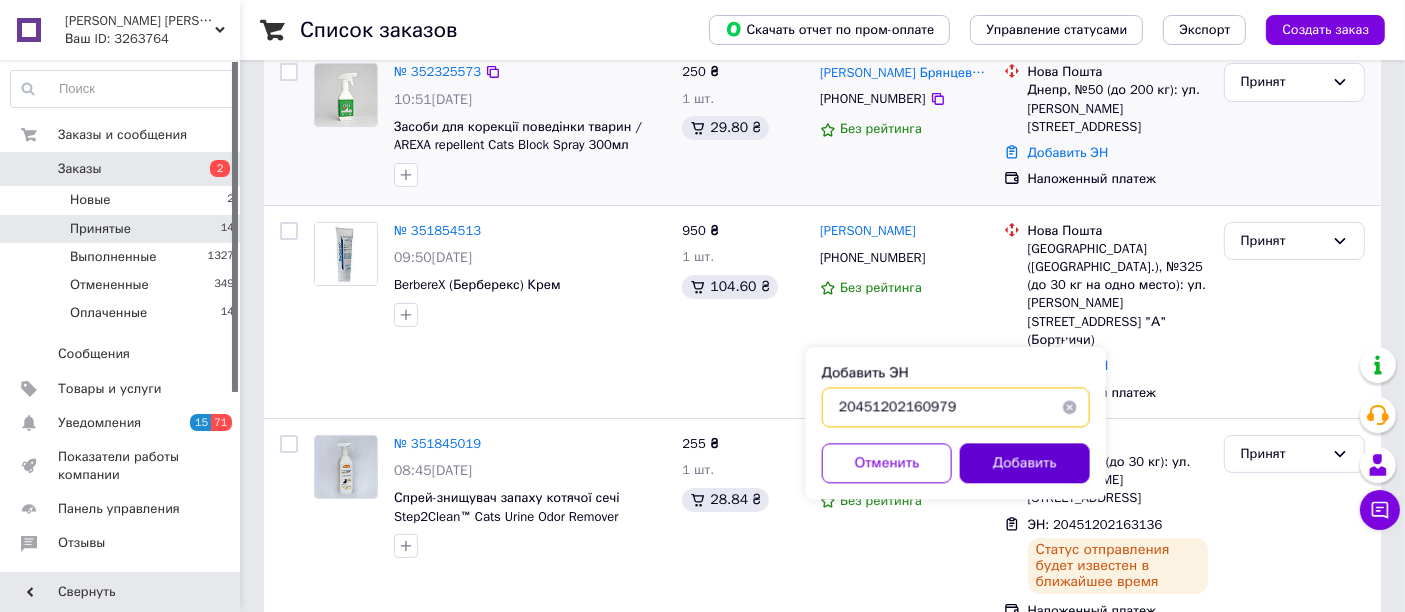 type on "20451202160979" 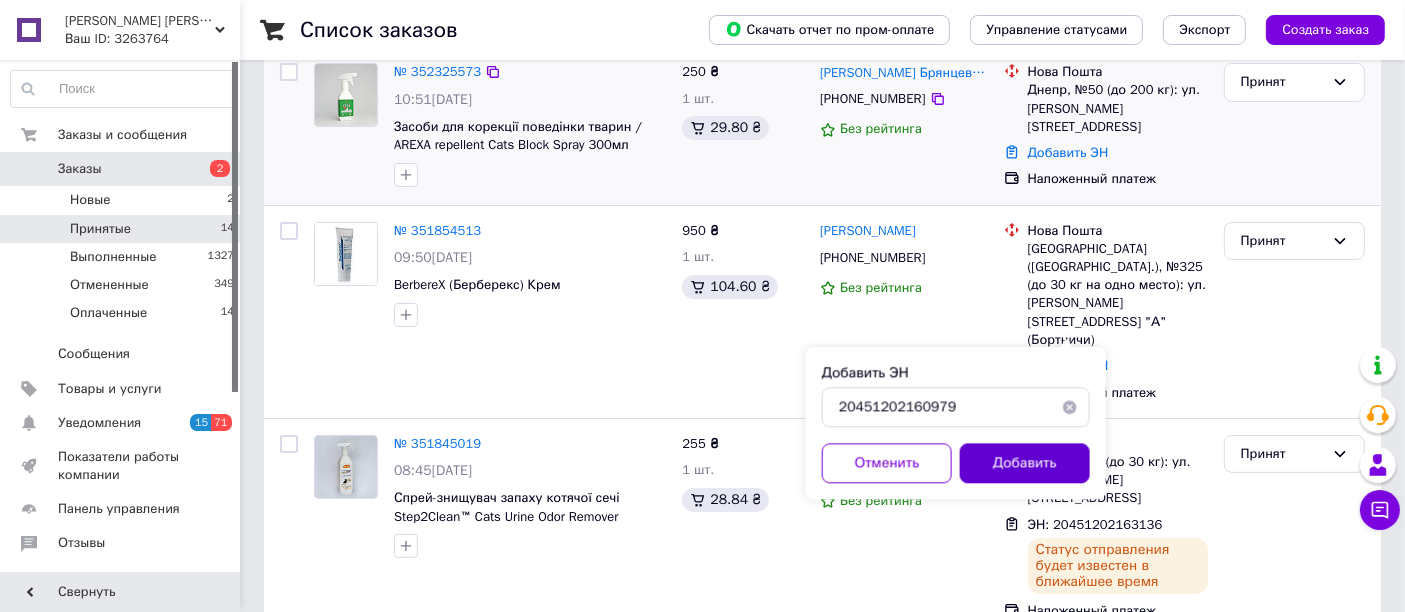 click on "Добавить" at bounding box center (1025, 463) 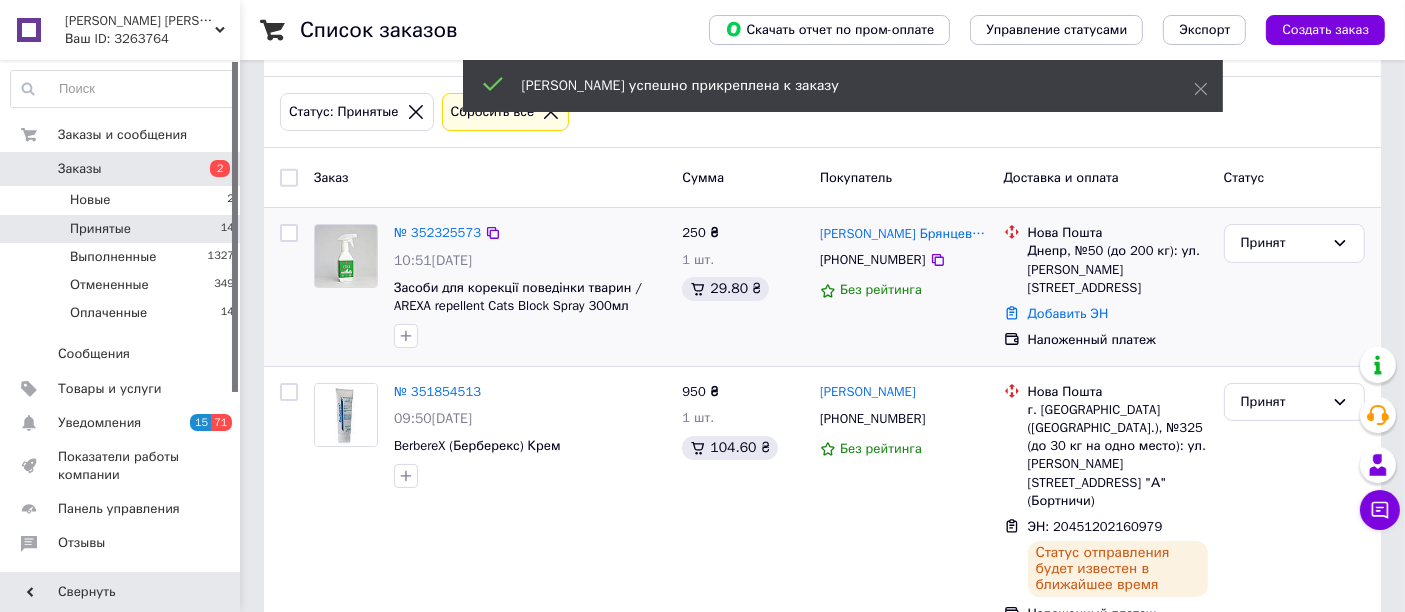 scroll, scrollTop: 0, scrollLeft: 0, axis: both 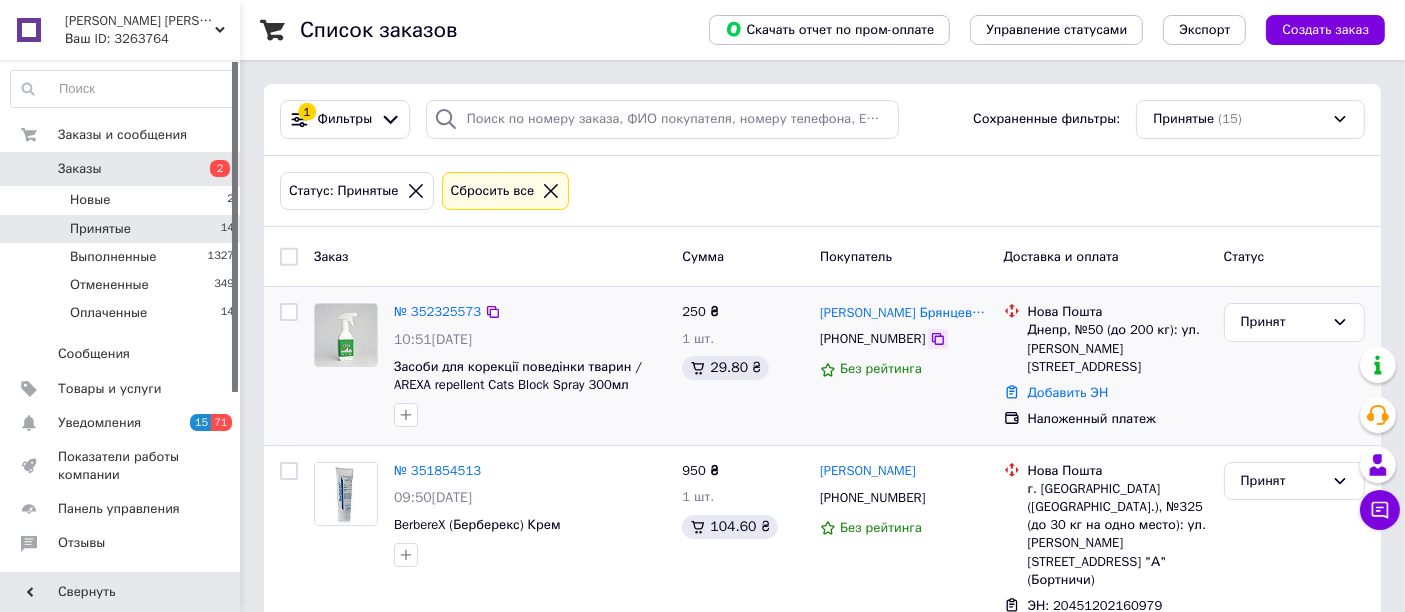click 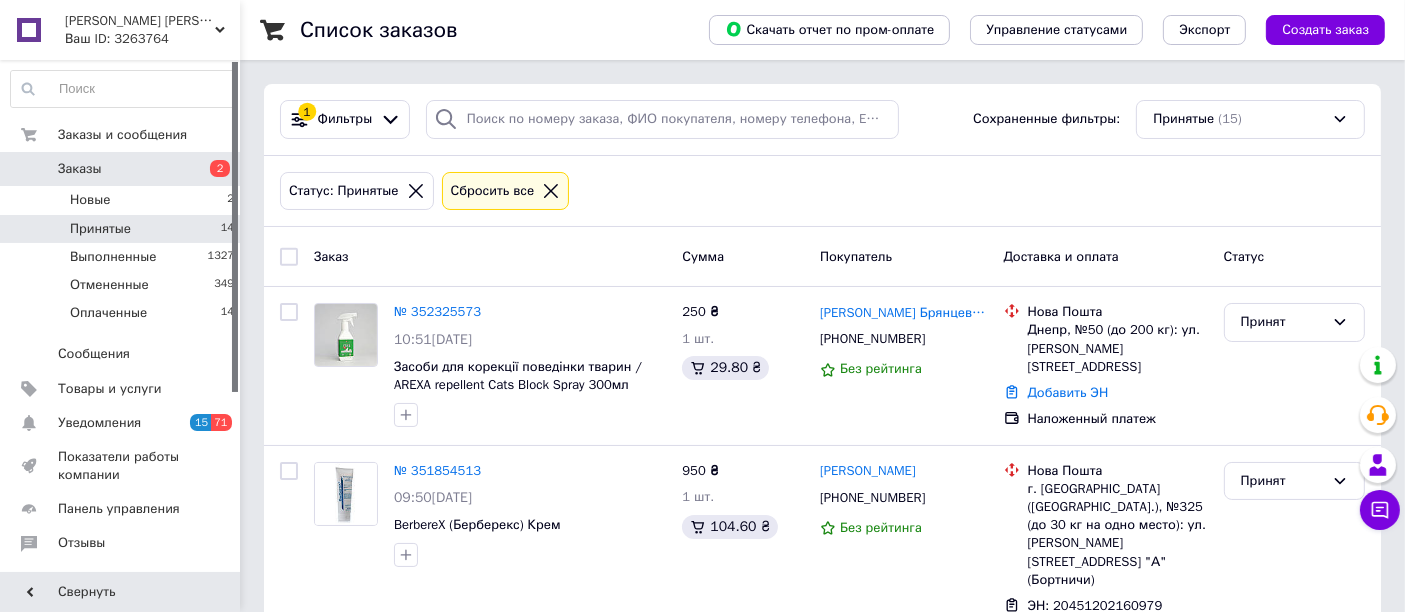 scroll, scrollTop: 536, scrollLeft: 0, axis: vertical 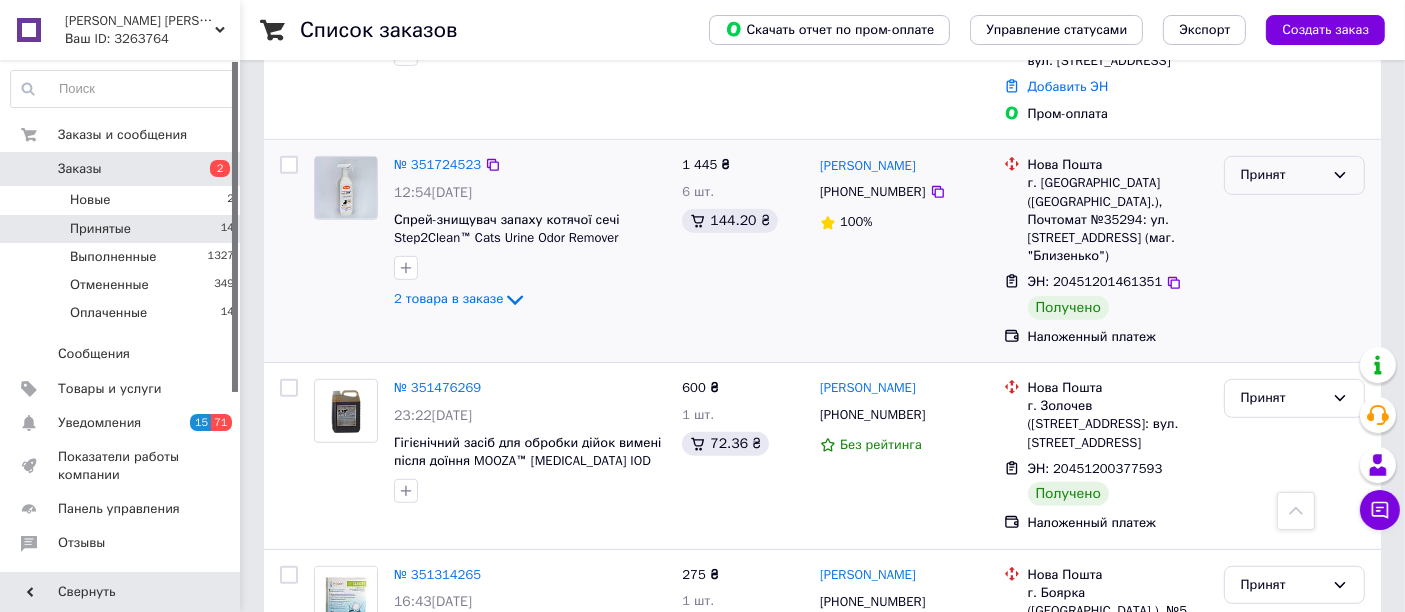 click on "Принят" at bounding box center (1282, 175) 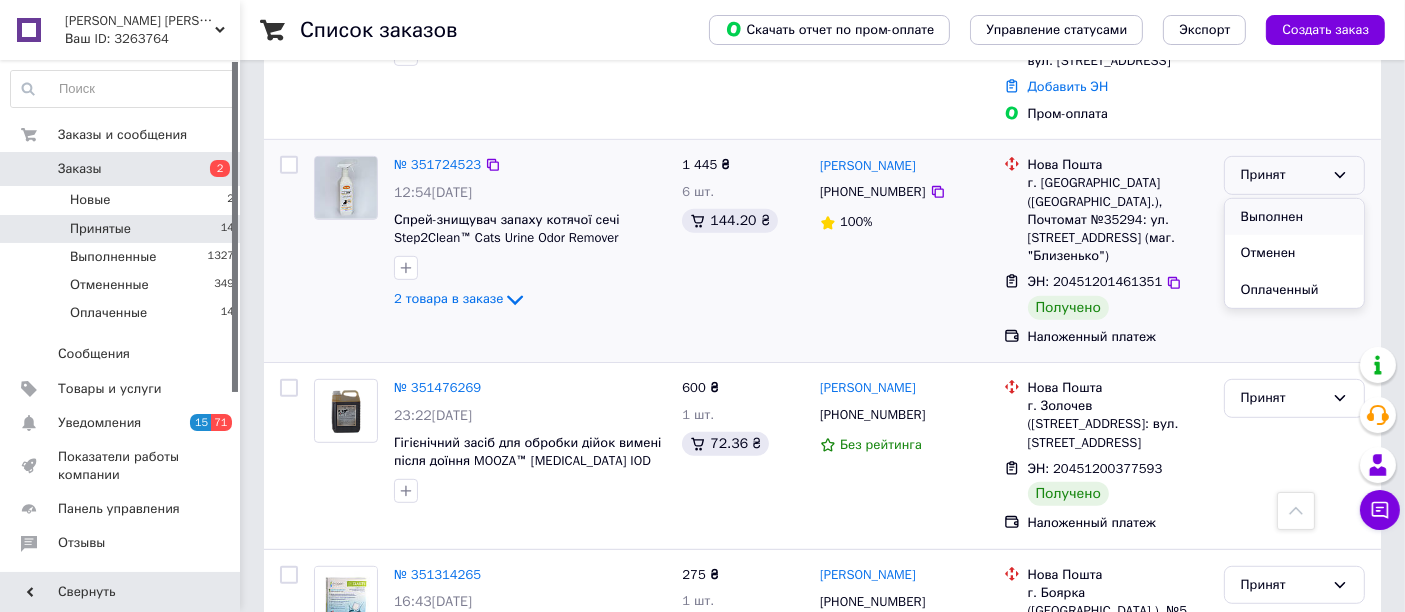 click on "Выполнен" at bounding box center (1294, 217) 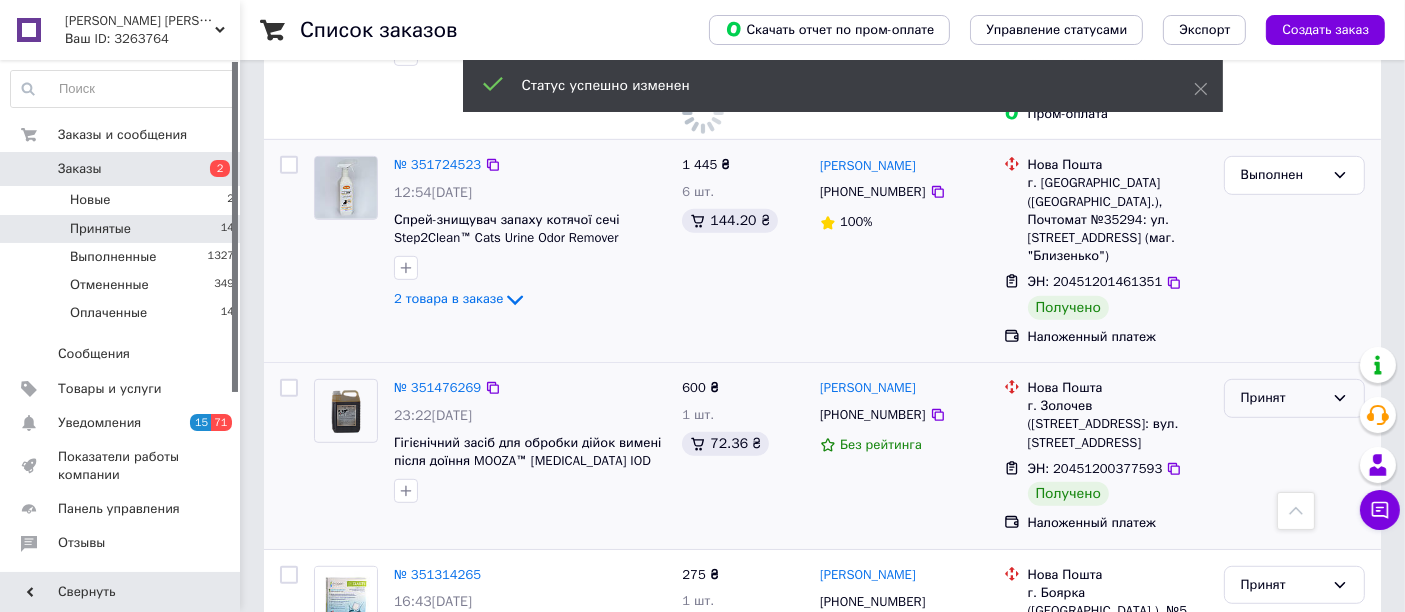click on "Принят" at bounding box center (1282, 398) 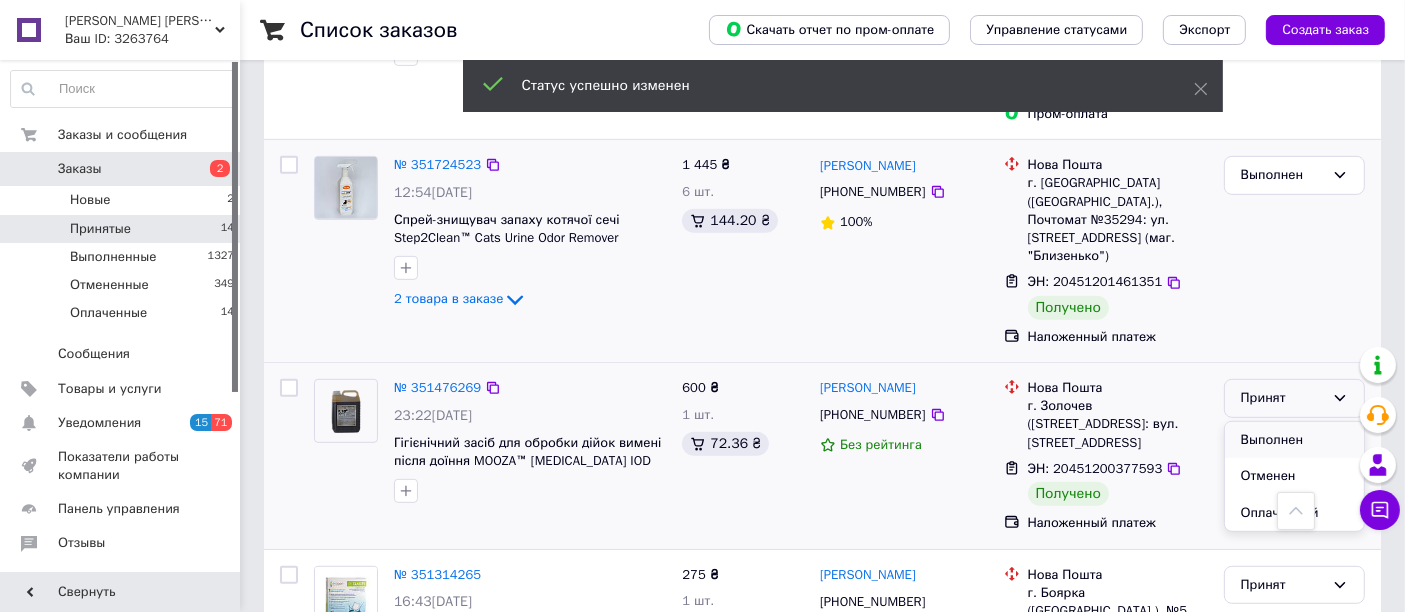 click on "Выполнен" at bounding box center [1294, 440] 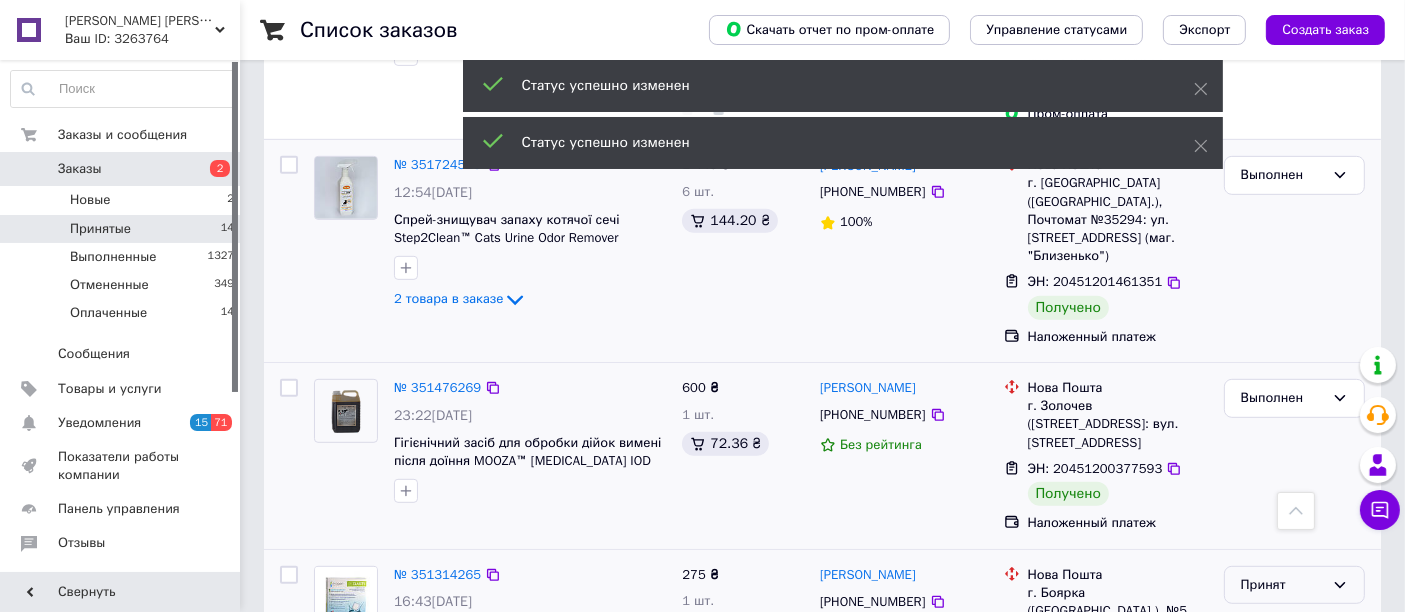 click on "Принят" at bounding box center [1282, 585] 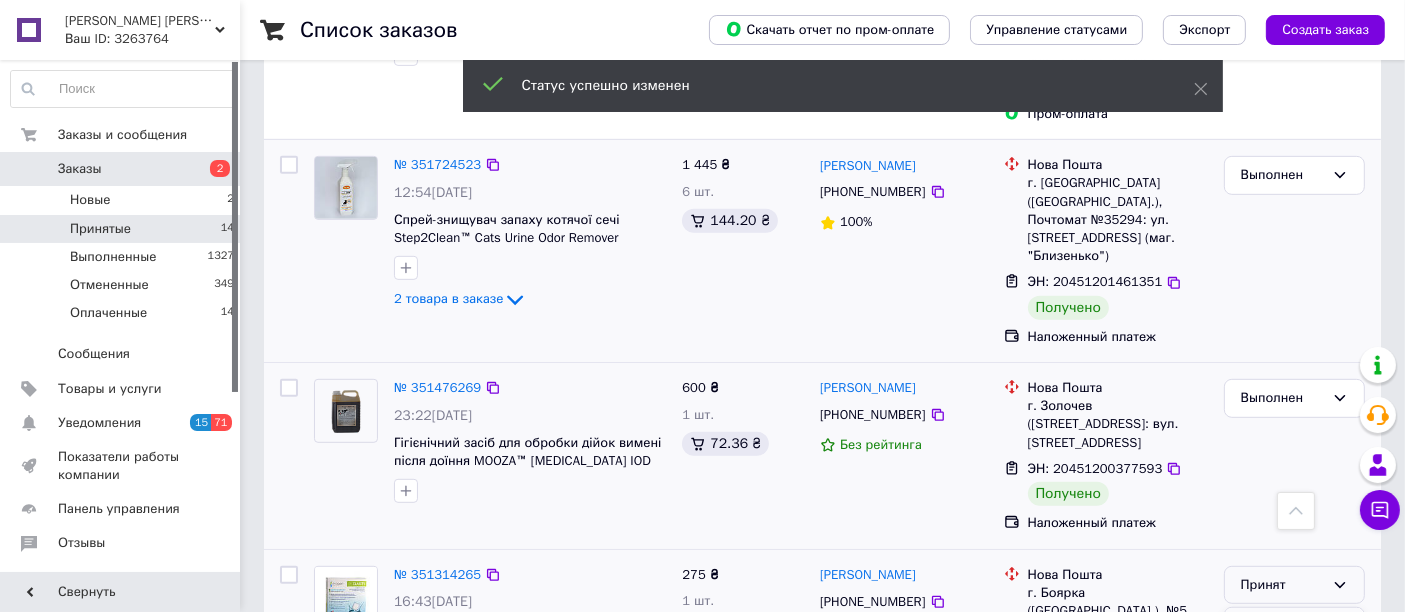 click on "Выполнен" at bounding box center [1294, 626] 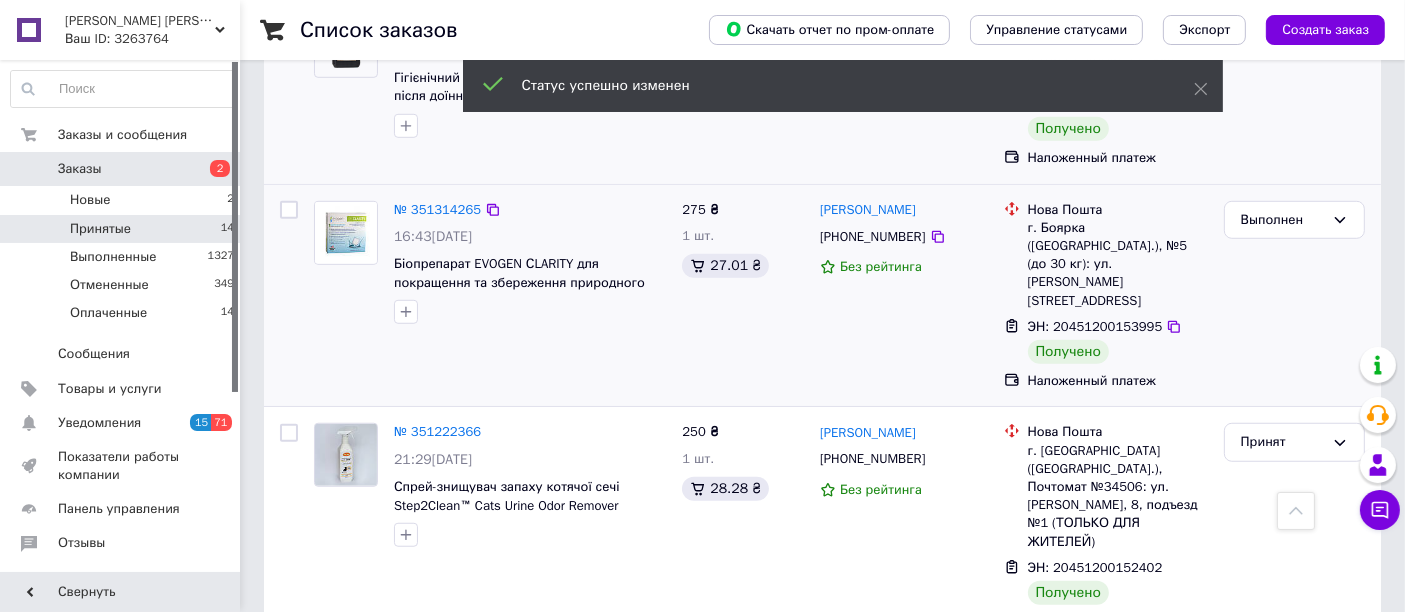 scroll, scrollTop: 1434, scrollLeft: 0, axis: vertical 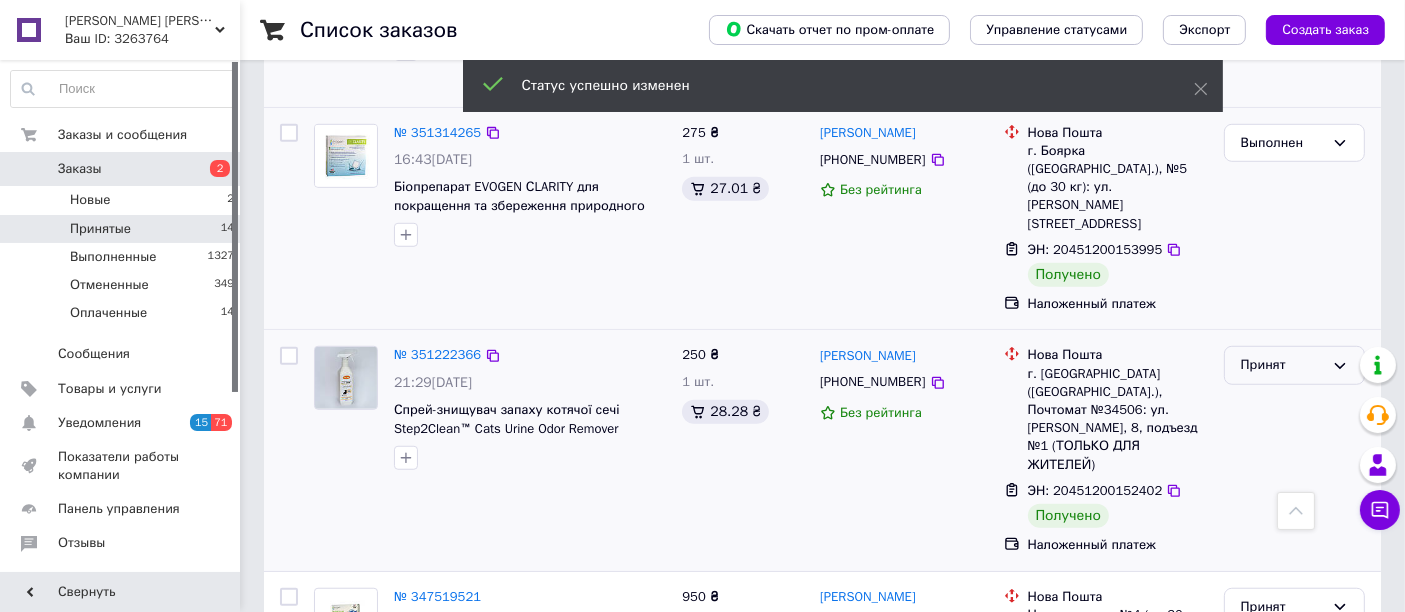 click on "Принят" at bounding box center (1282, 365) 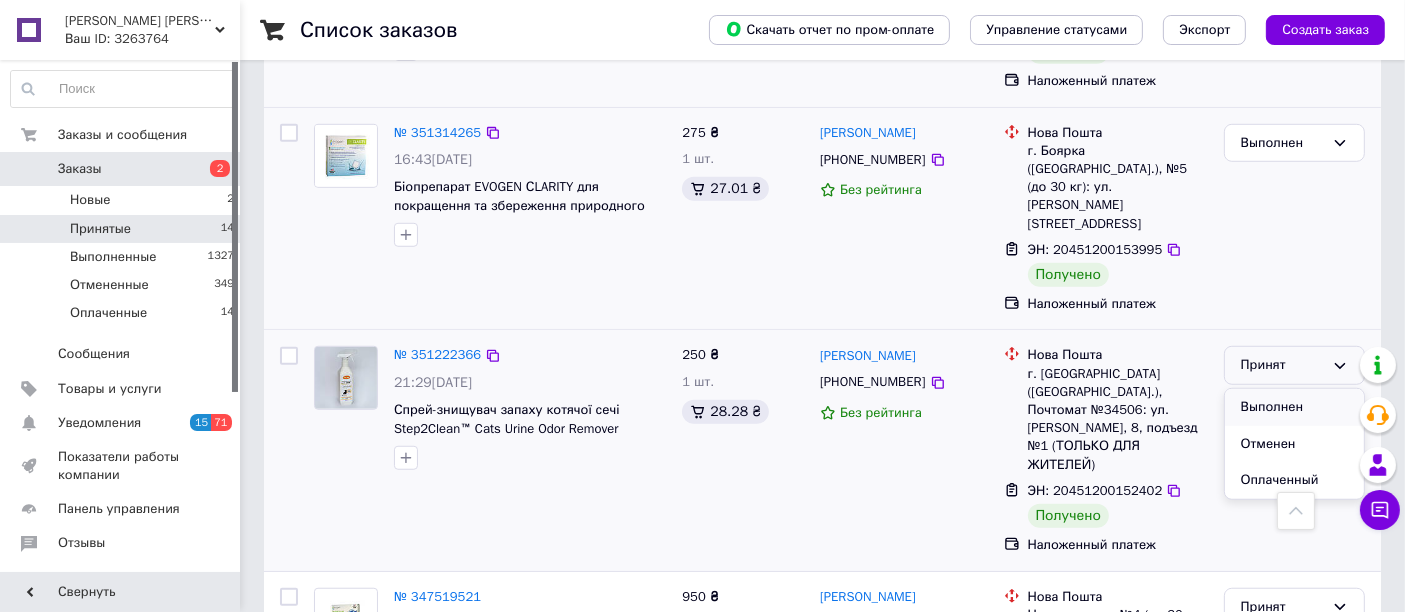 click on "Выполнен" at bounding box center (1294, 407) 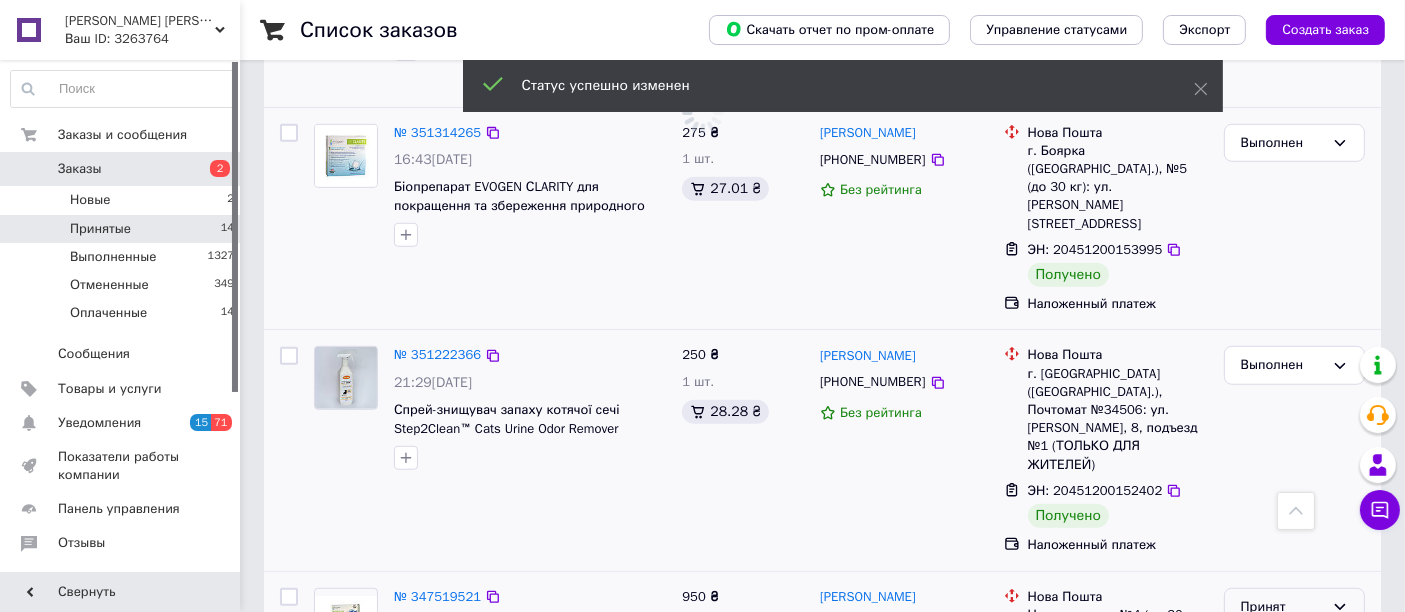 click on "Принят" at bounding box center (1282, 607) 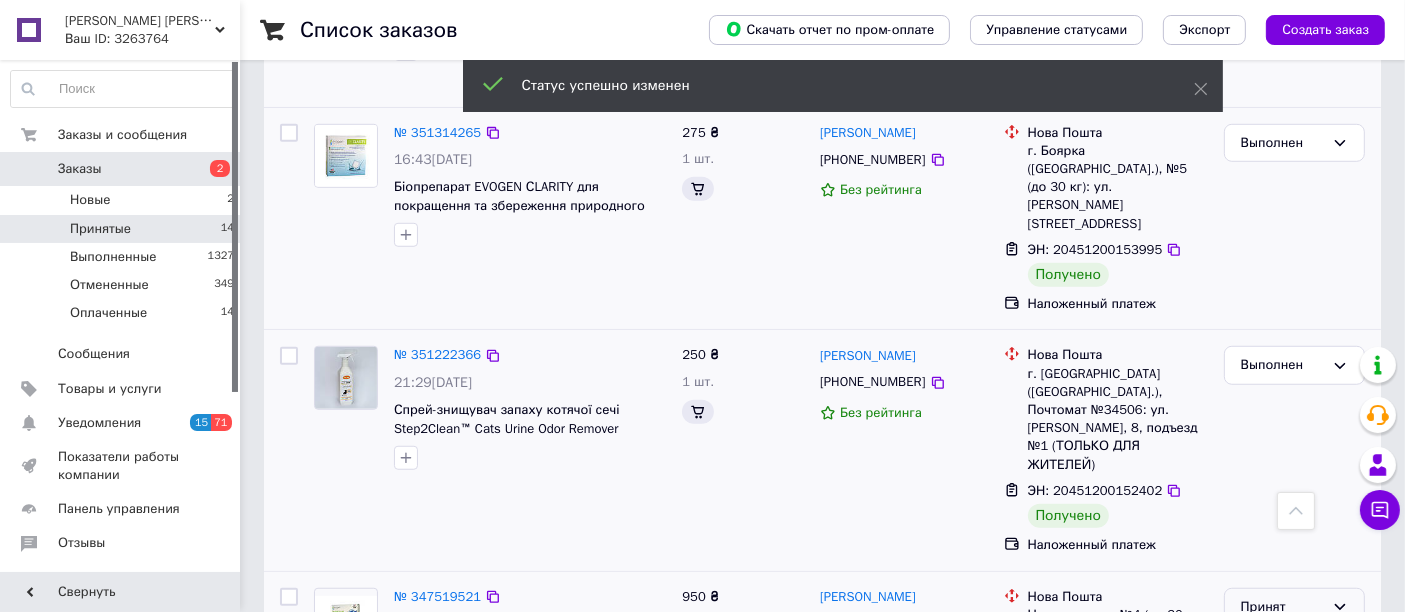 click on "Выполнен" at bounding box center (1294, 648) 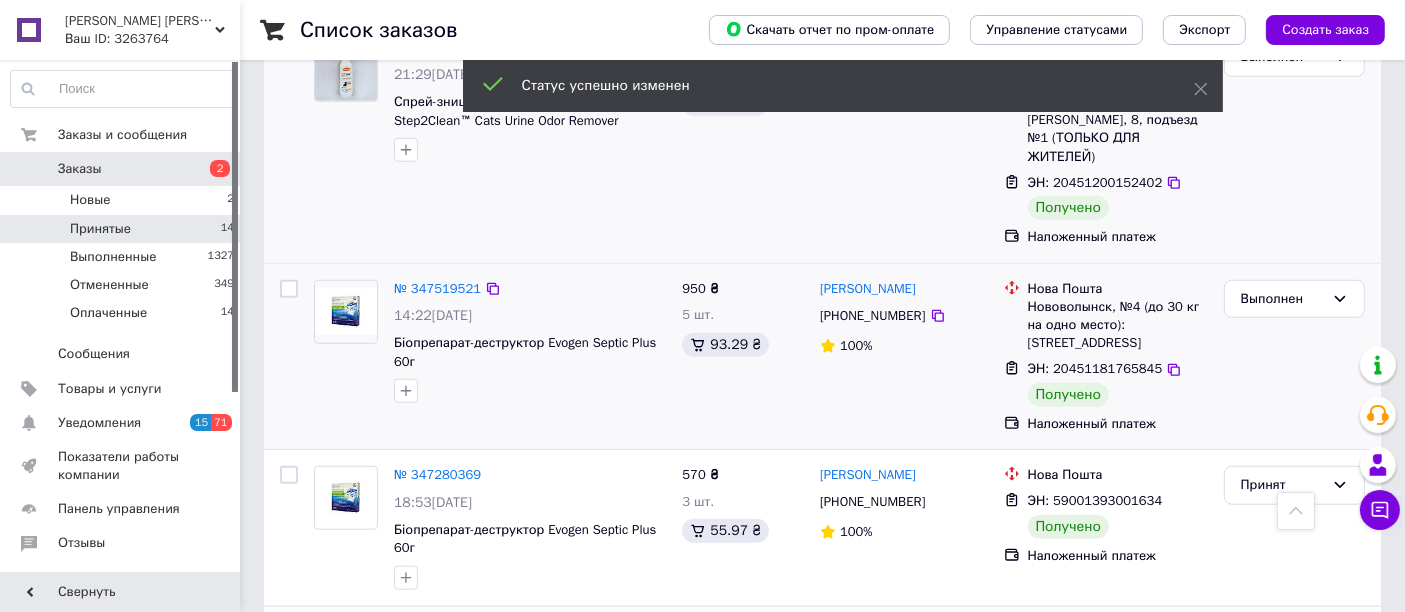 scroll, scrollTop: 1774, scrollLeft: 0, axis: vertical 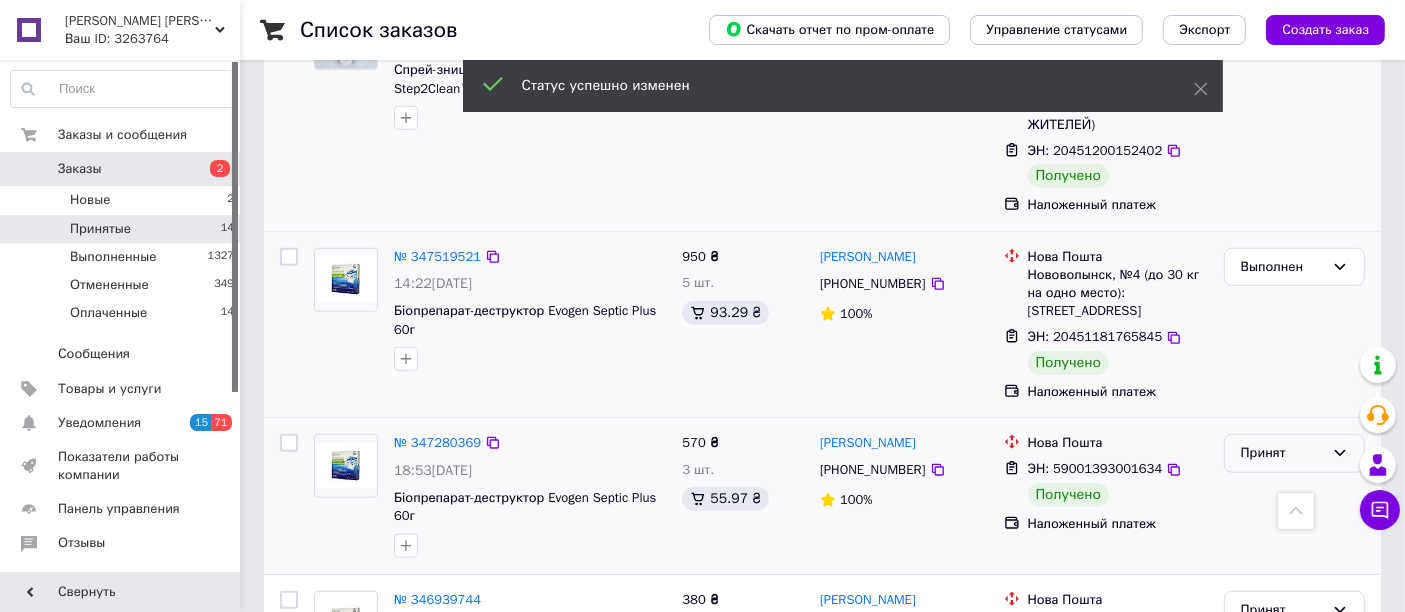 click on "Принят" at bounding box center [1282, 453] 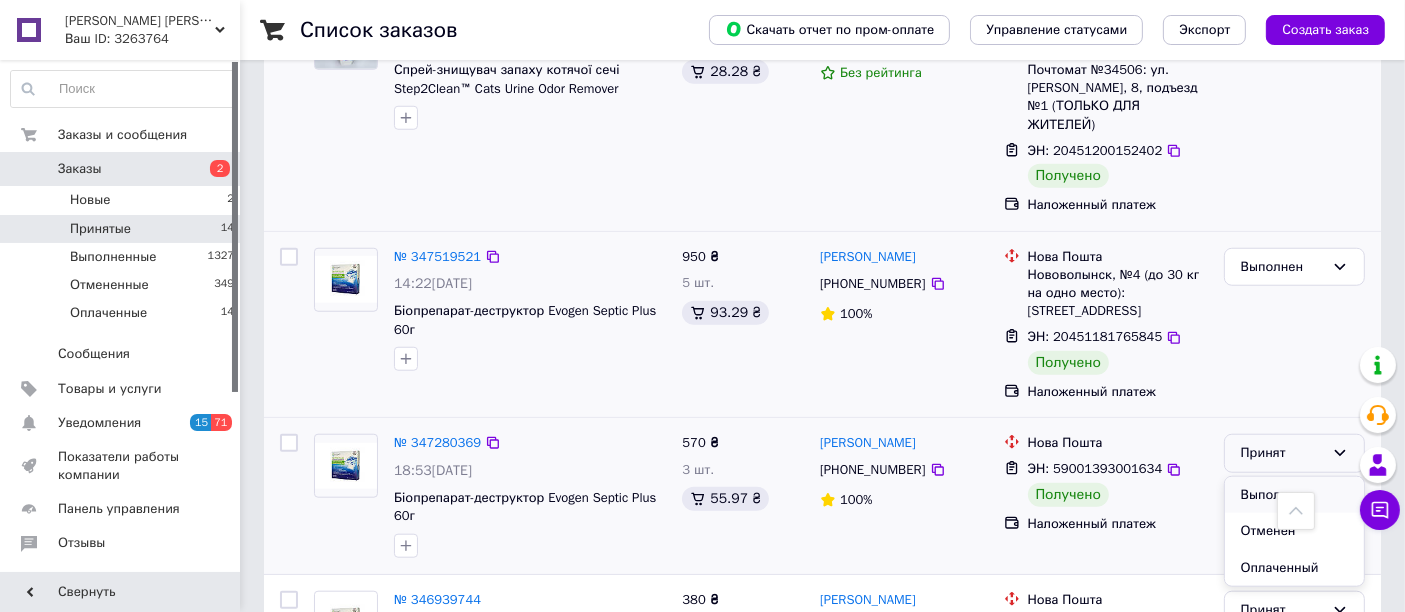 click on "Выполнен" at bounding box center [1294, 495] 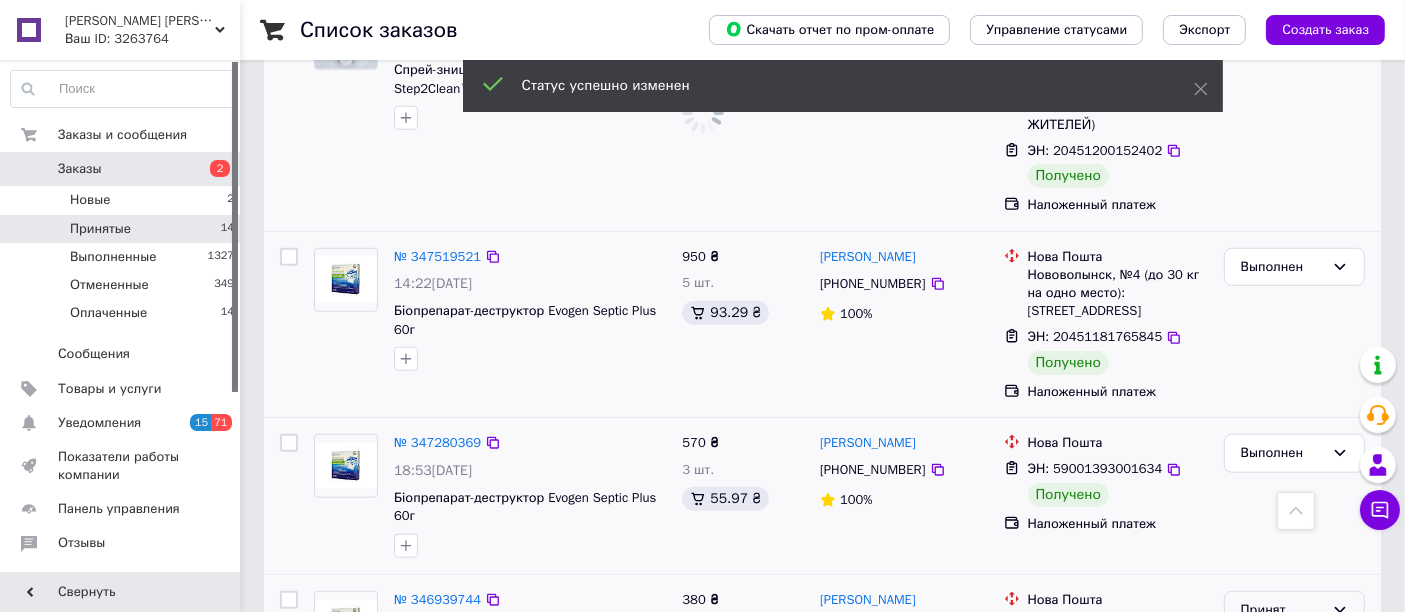 click on "Принят" at bounding box center (1282, 610) 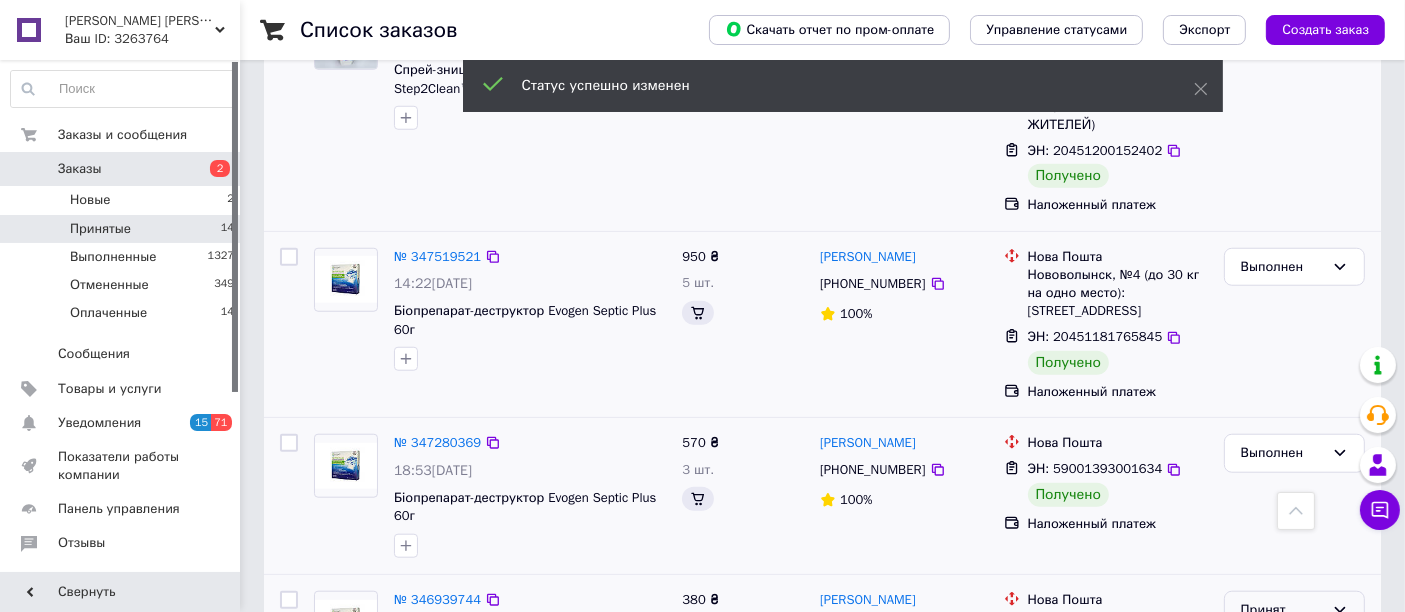 click on "Выполнен" at bounding box center [1294, 651] 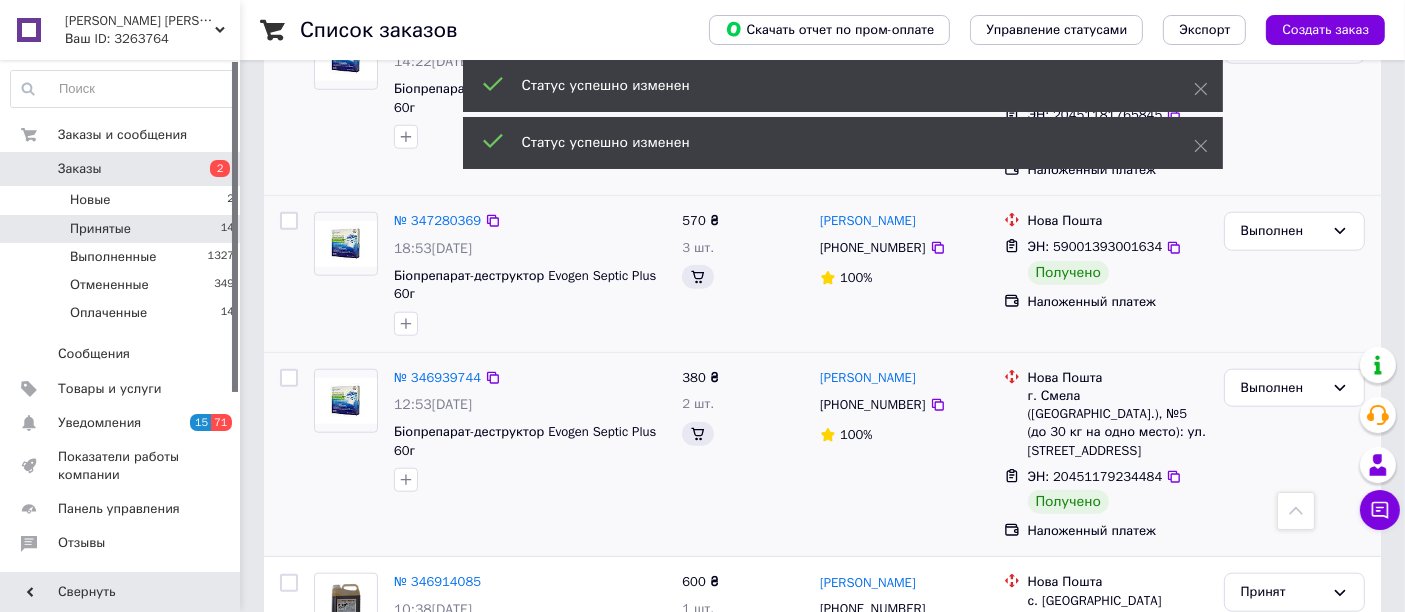 scroll, scrollTop: 2044, scrollLeft: 0, axis: vertical 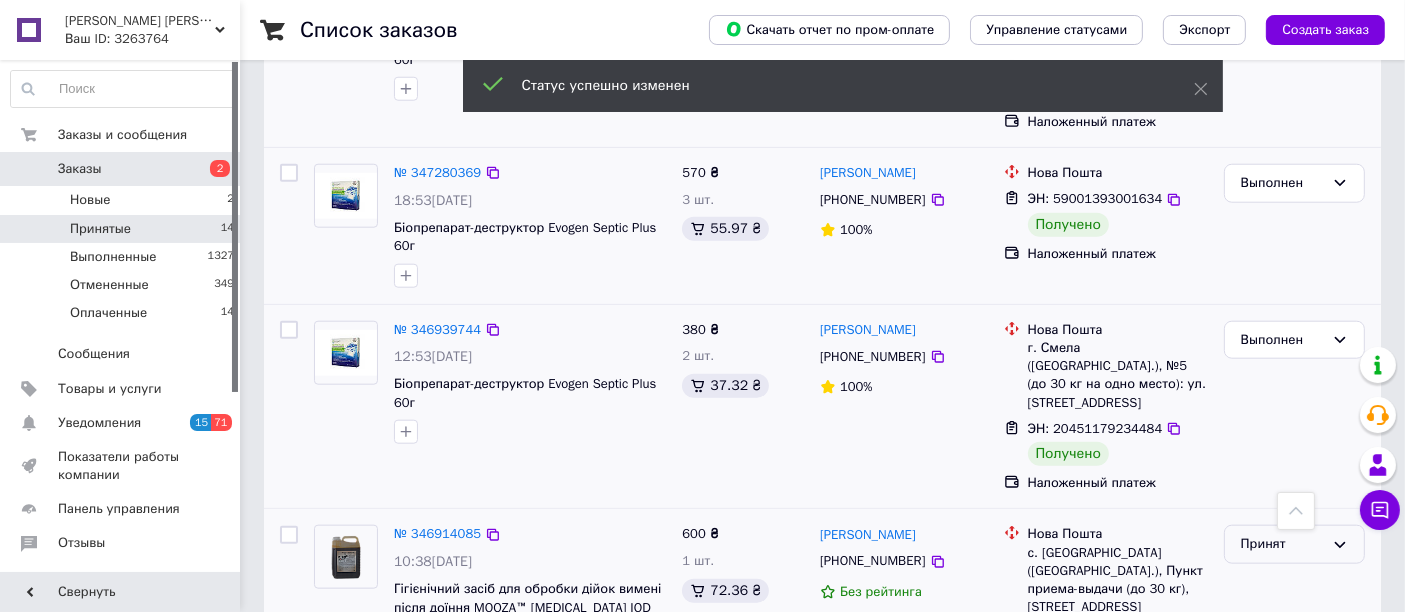 click on "Принят" at bounding box center [1282, 544] 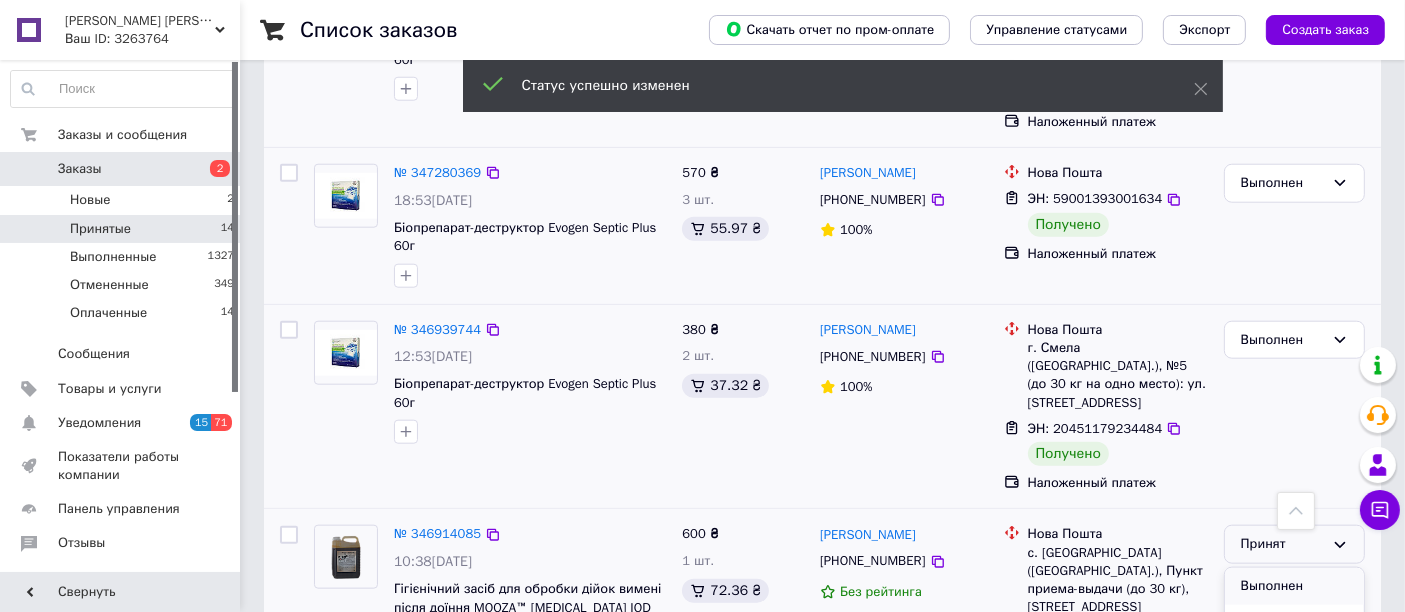 click on "Выполнен" at bounding box center [1294, 586] 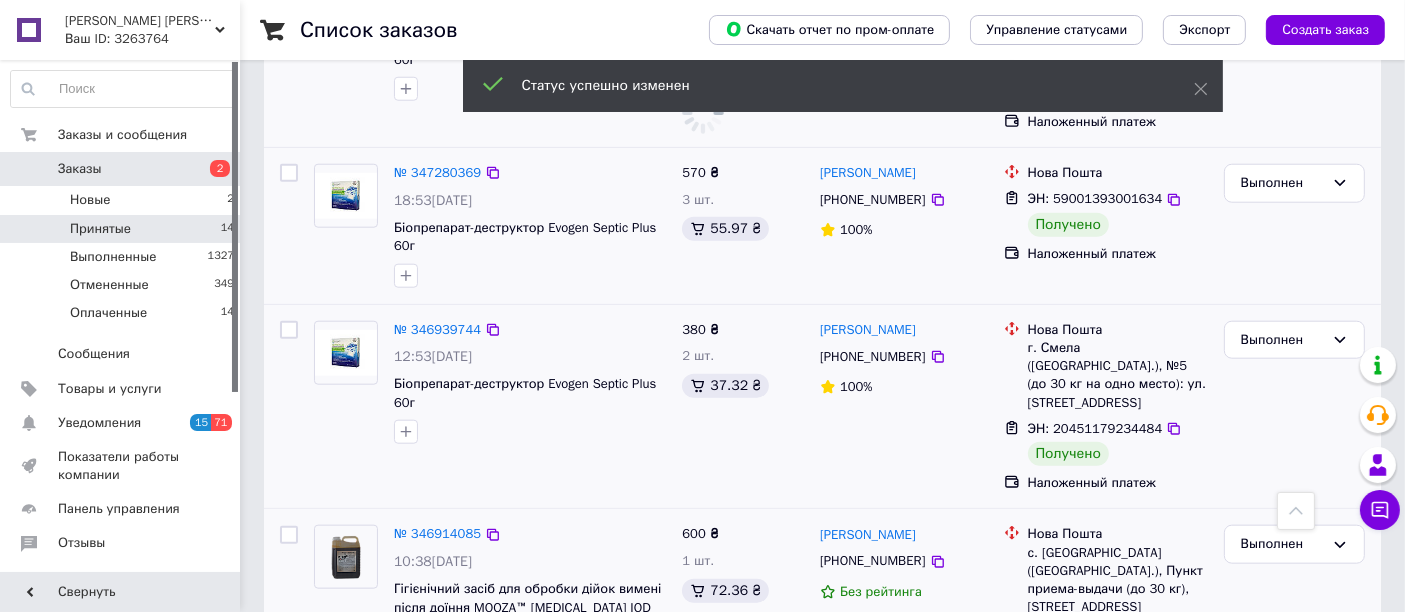click on "Принят" at bounding box center (1282, 749) 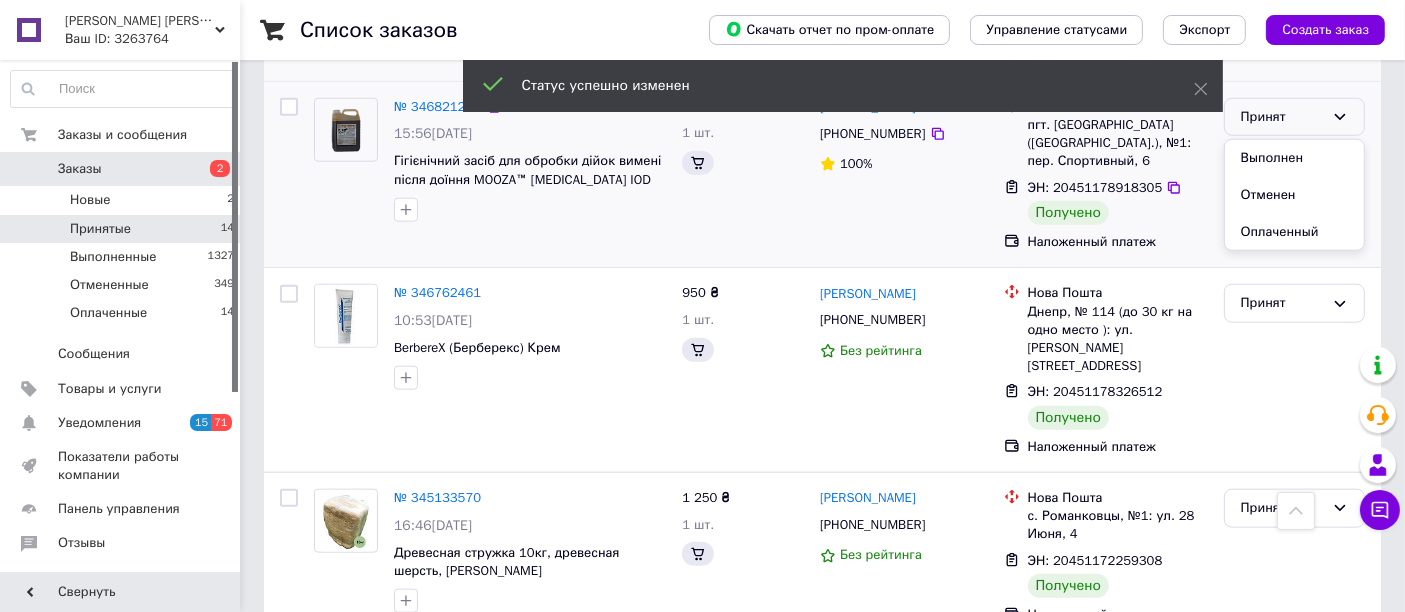scroll, scrollTop: 1500, scrollLeft: 0, axis: vertical 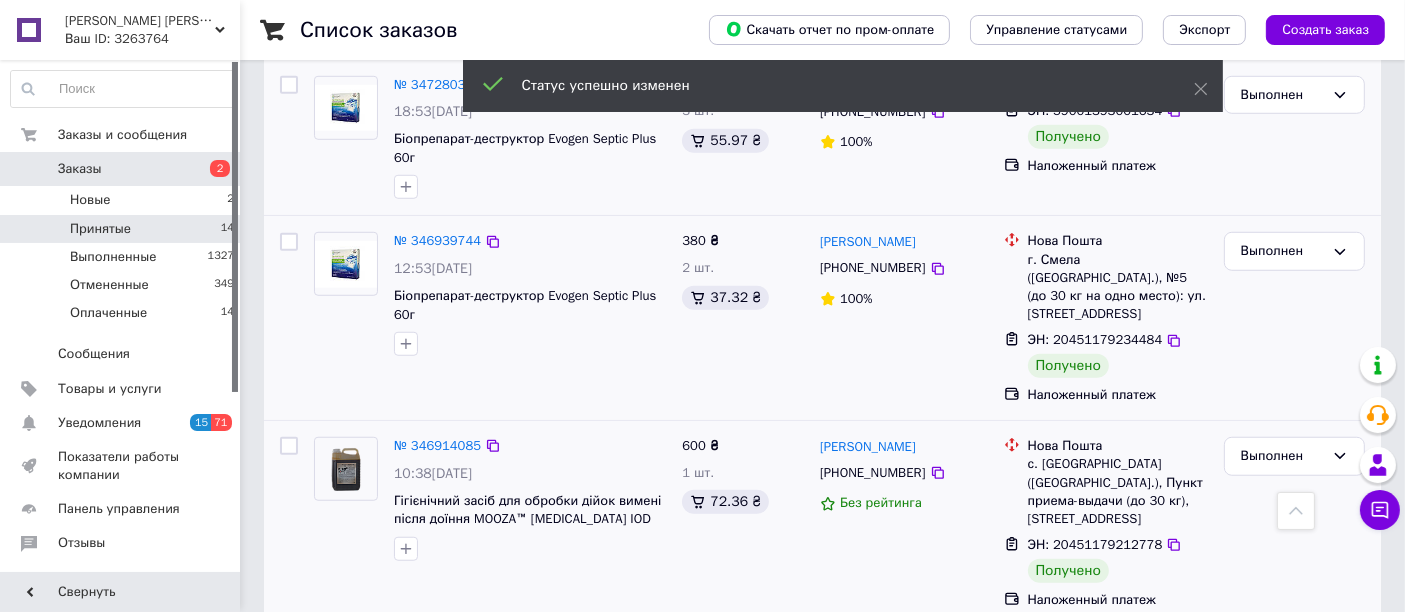 click on "Выполнен" at bounding box center (1294, 702) 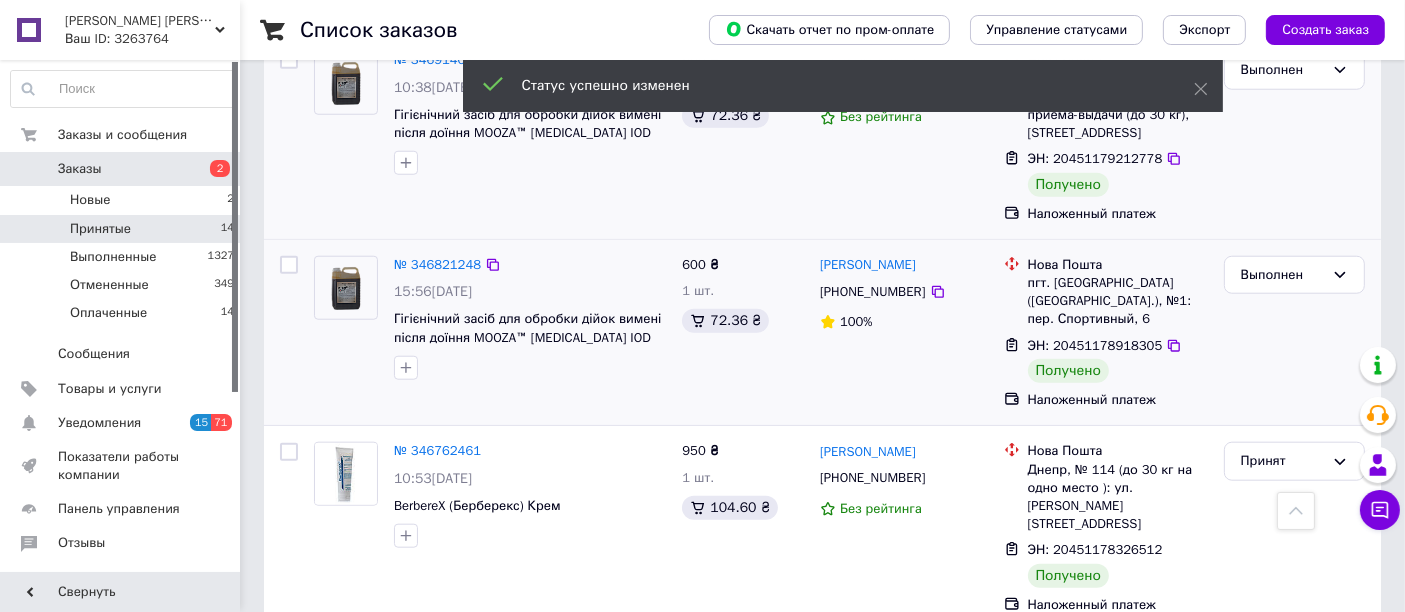 scroll, scrollTop: 1929, scrollLeft: 0, axis: vertical 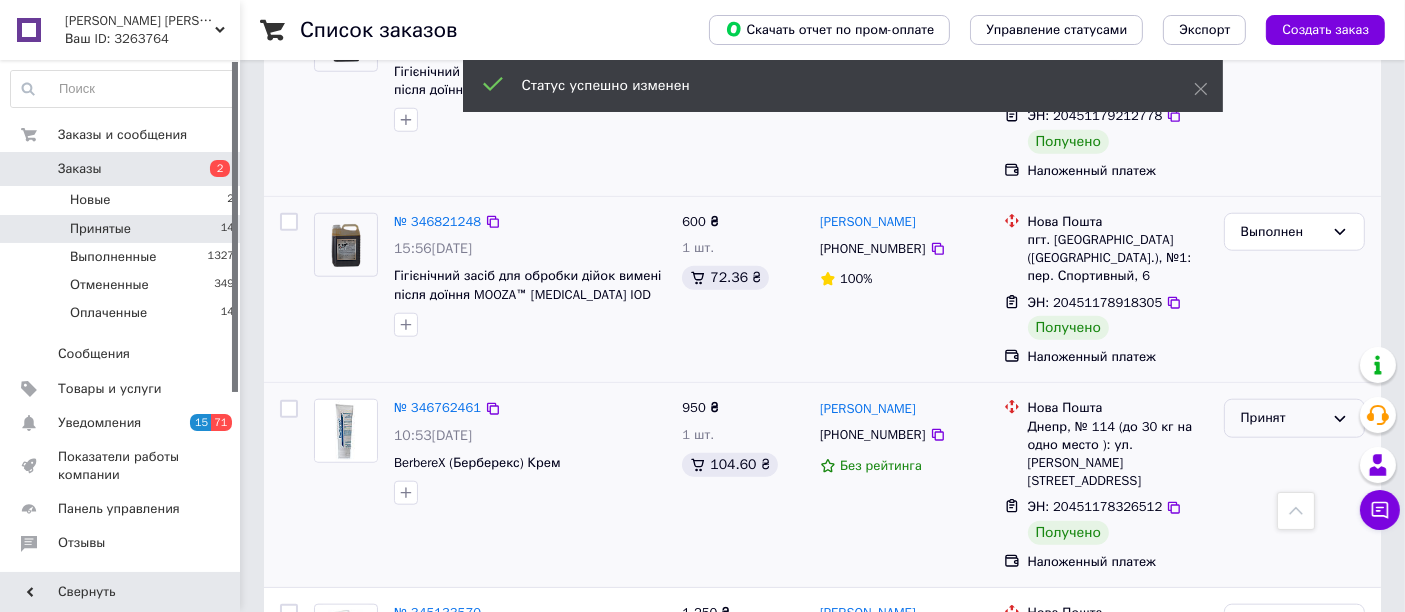 click on "Принят" at bounding box center (1282, 418) 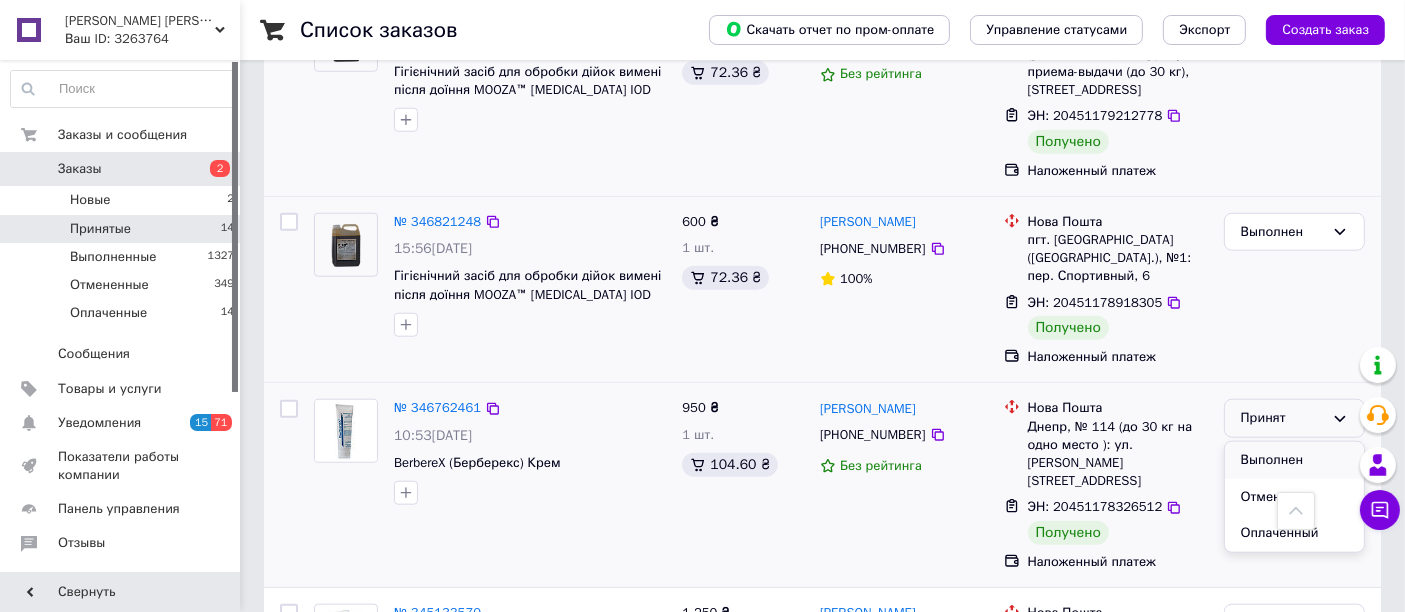 click on "Выполнен" at bounding box center [1294, 460] 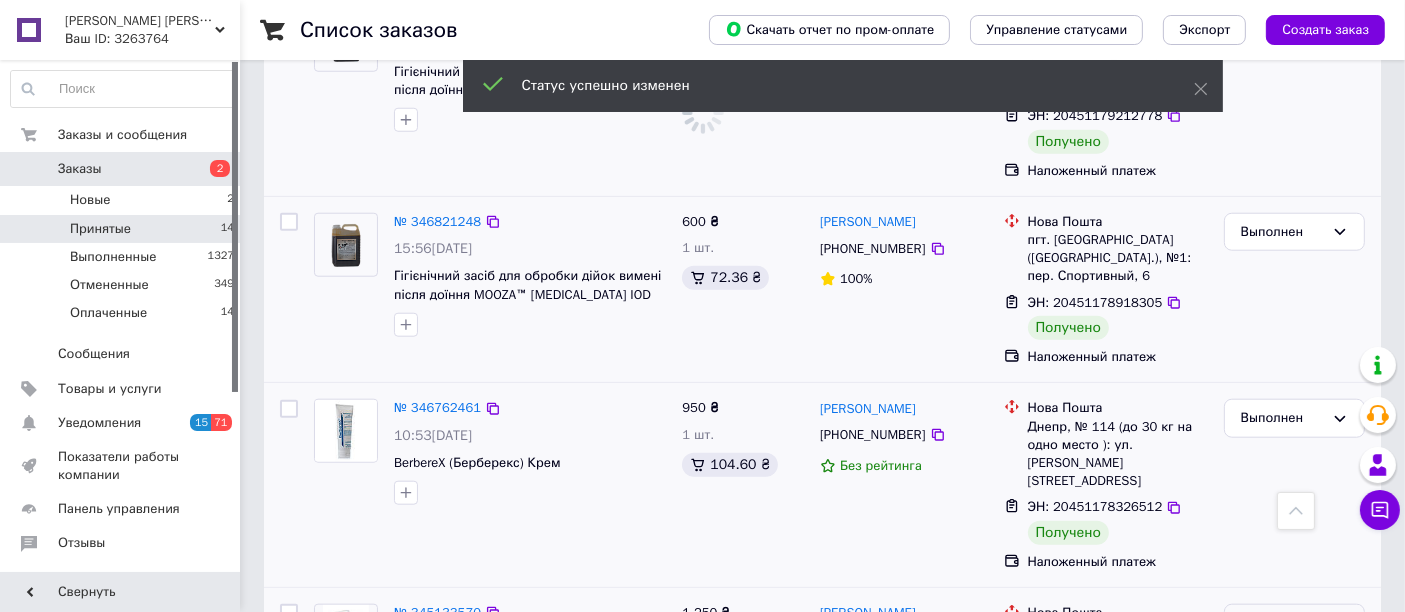 click on "Принят" at bounding box center [1282, 623] 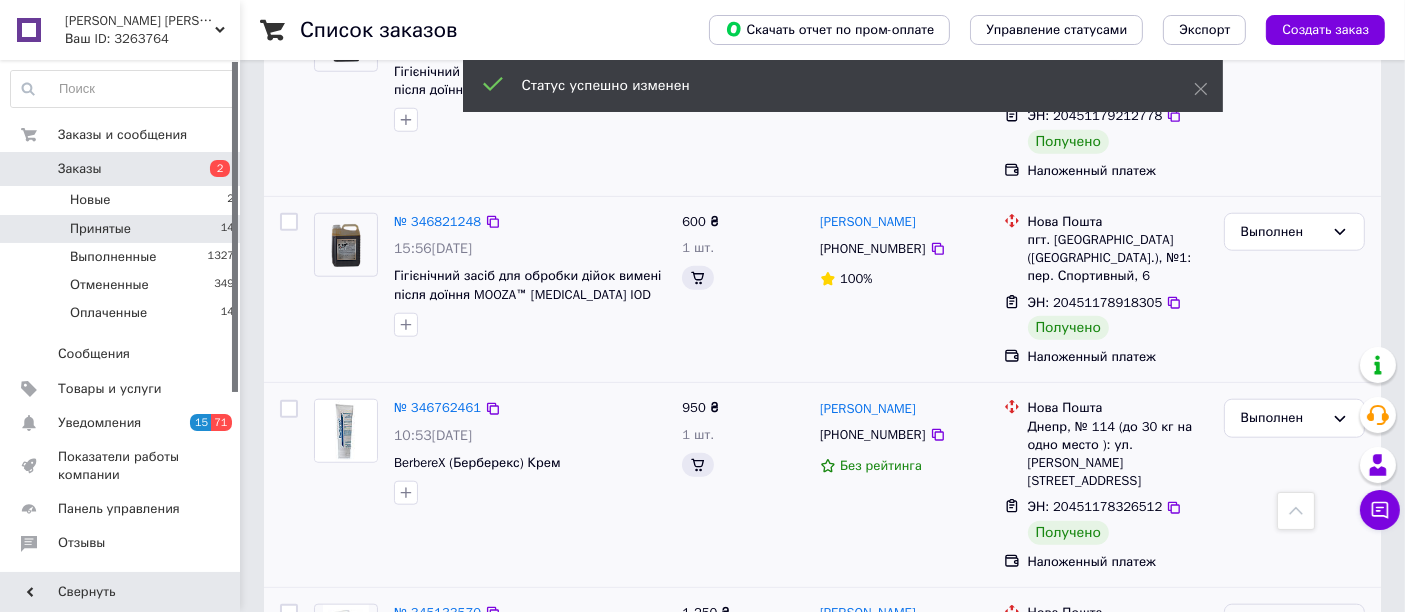 click on "Выполнен" at bounding box center [1294, 665] 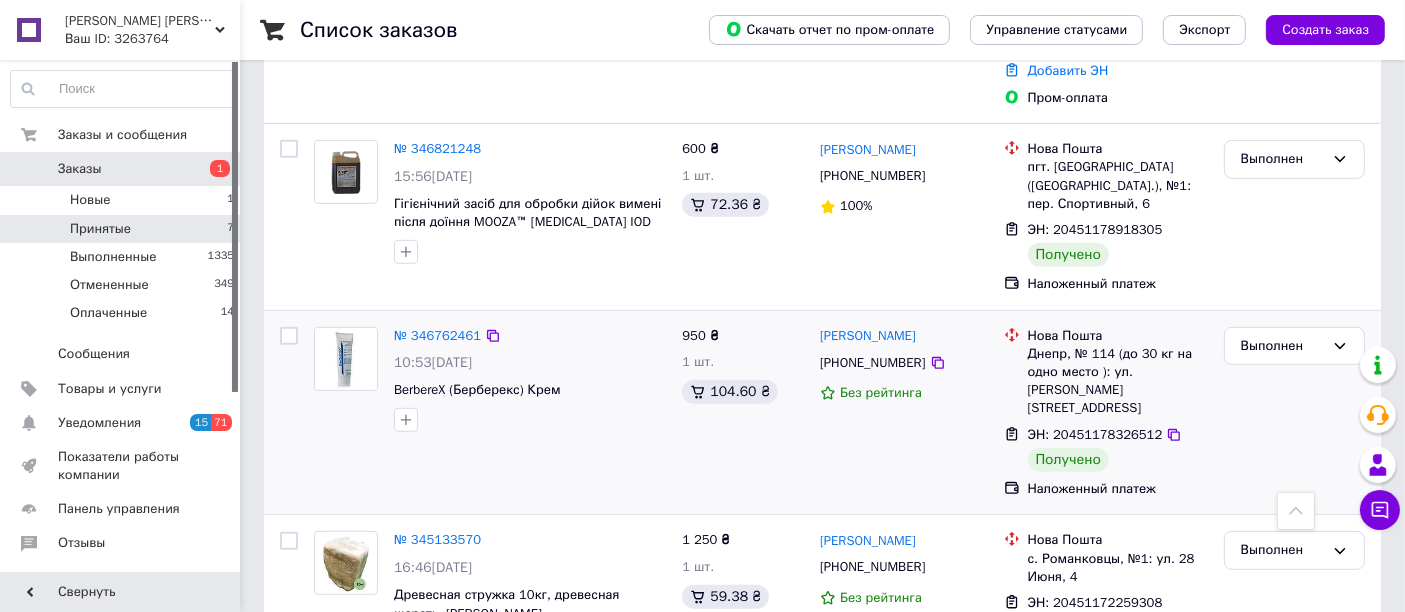 scroll, scrollTop: 471, scrollLeft: 0, axis: vertical 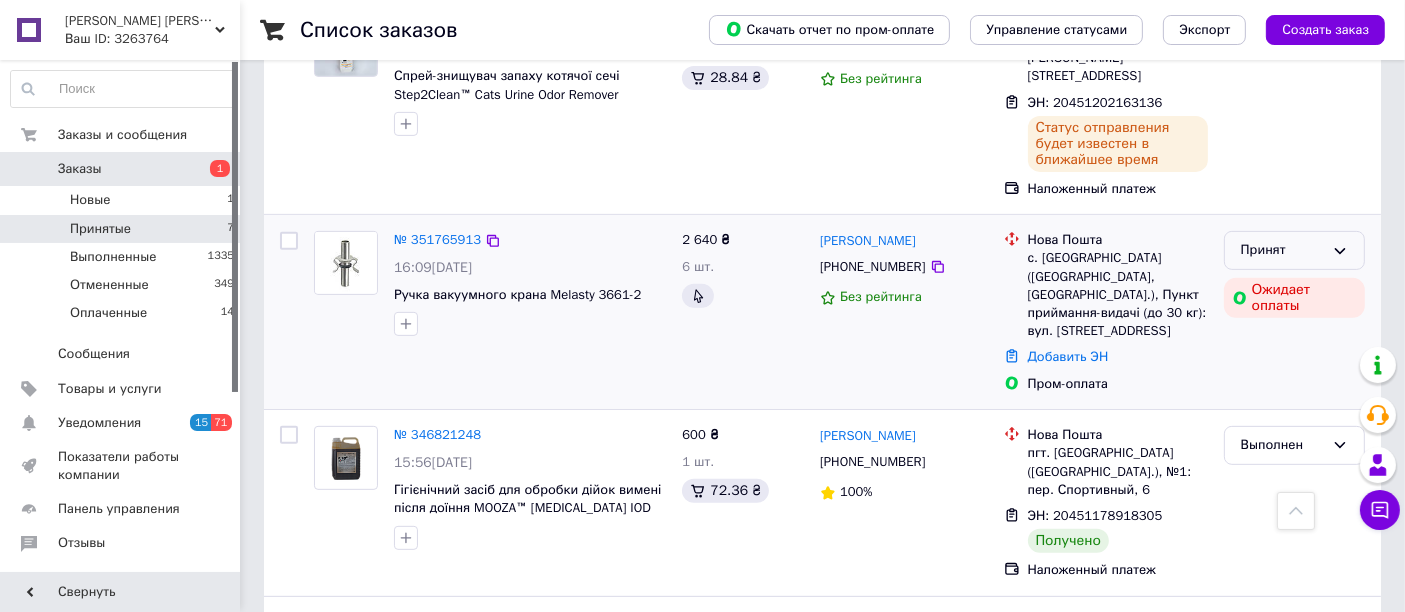 click 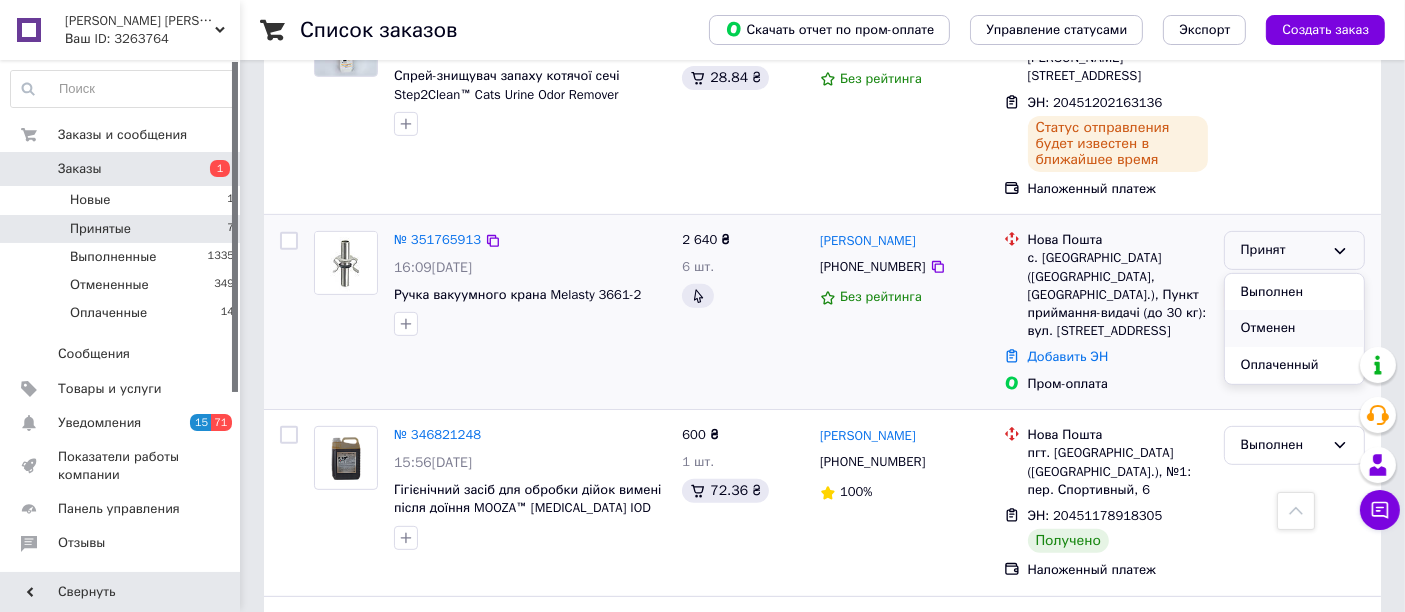 click on "Отменен" at bounding box center (1294, 328) 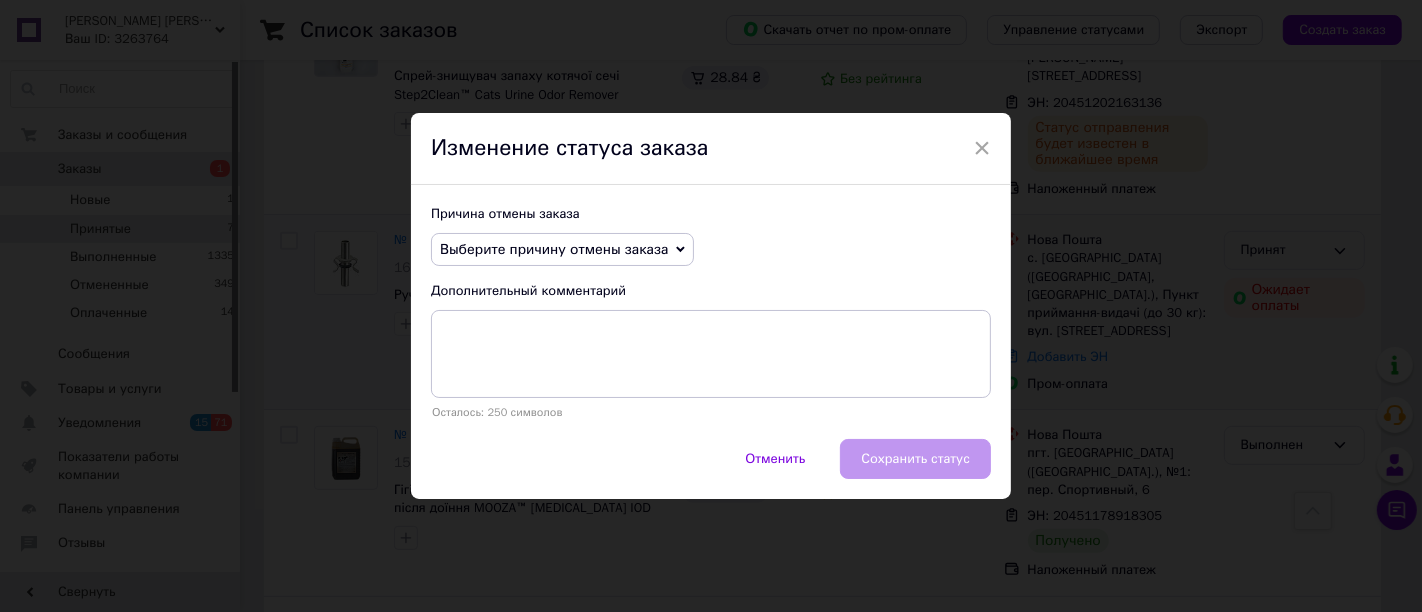 click on "Выберите причину отмены заказа" at bounding box center (562, 250) 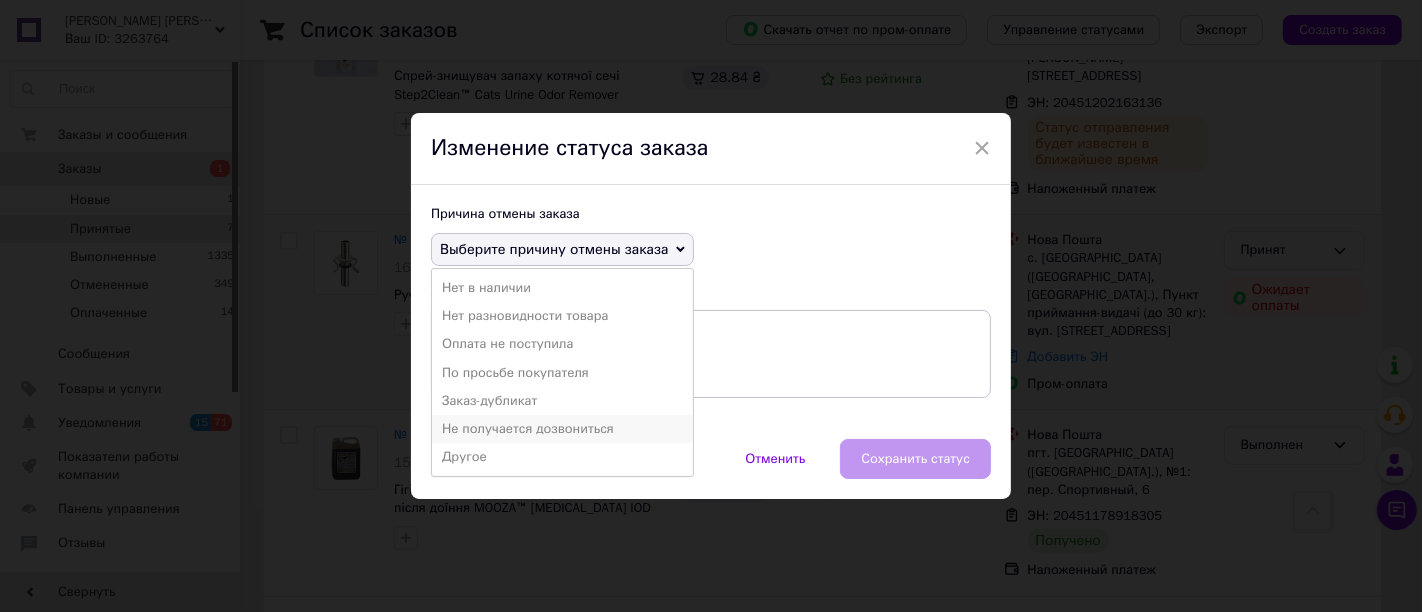 click on "Не получается дозвониться" at bounding box center [562, 429] 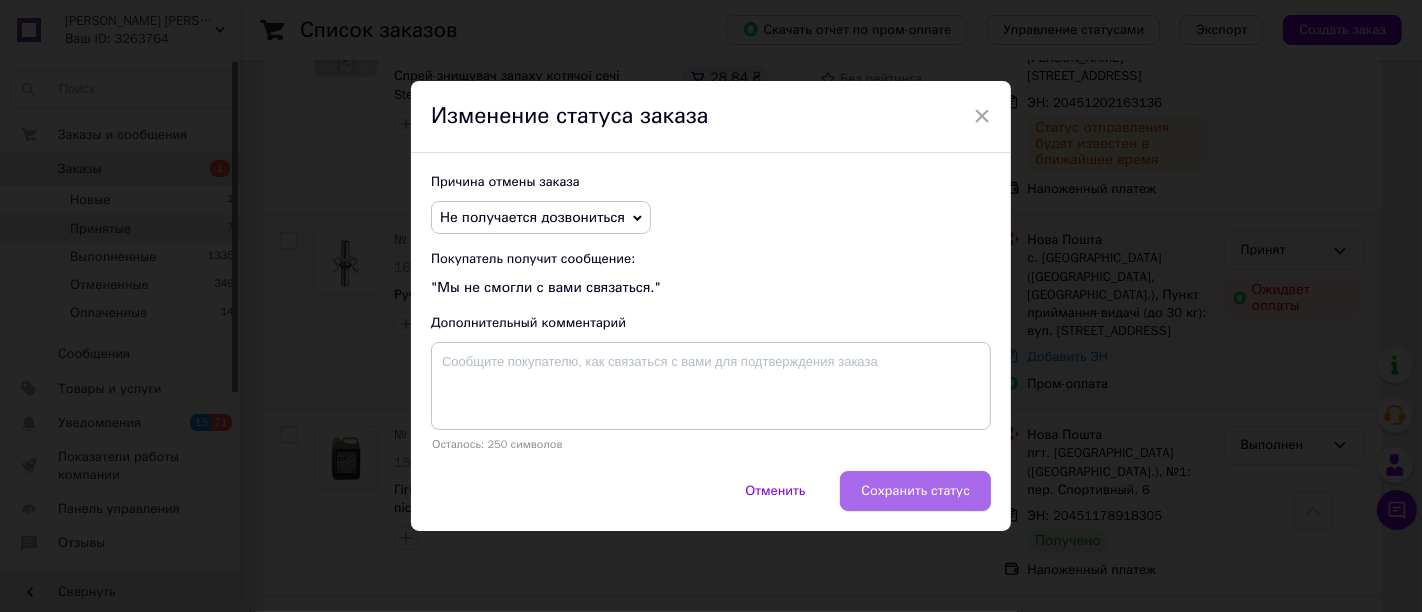 click on "Сохранить статус" at bounding box center (915, 491) 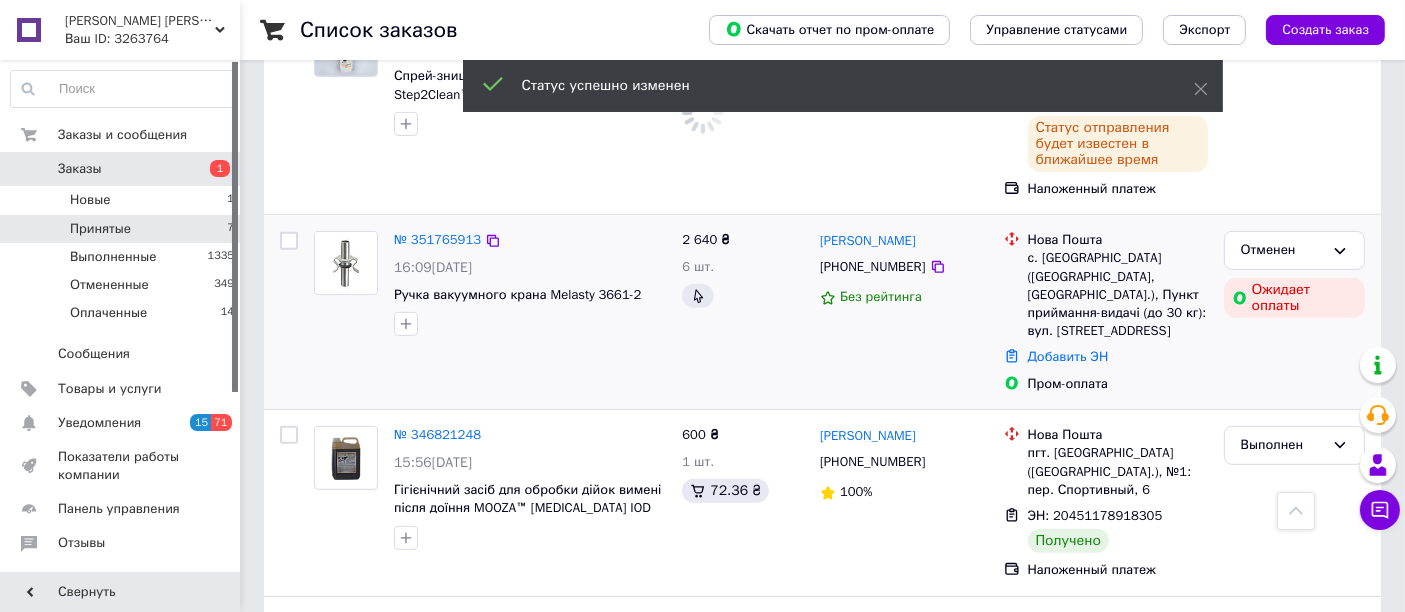 scroll, scrollTop: 440, scrollLeft: 0, axis: vertical 